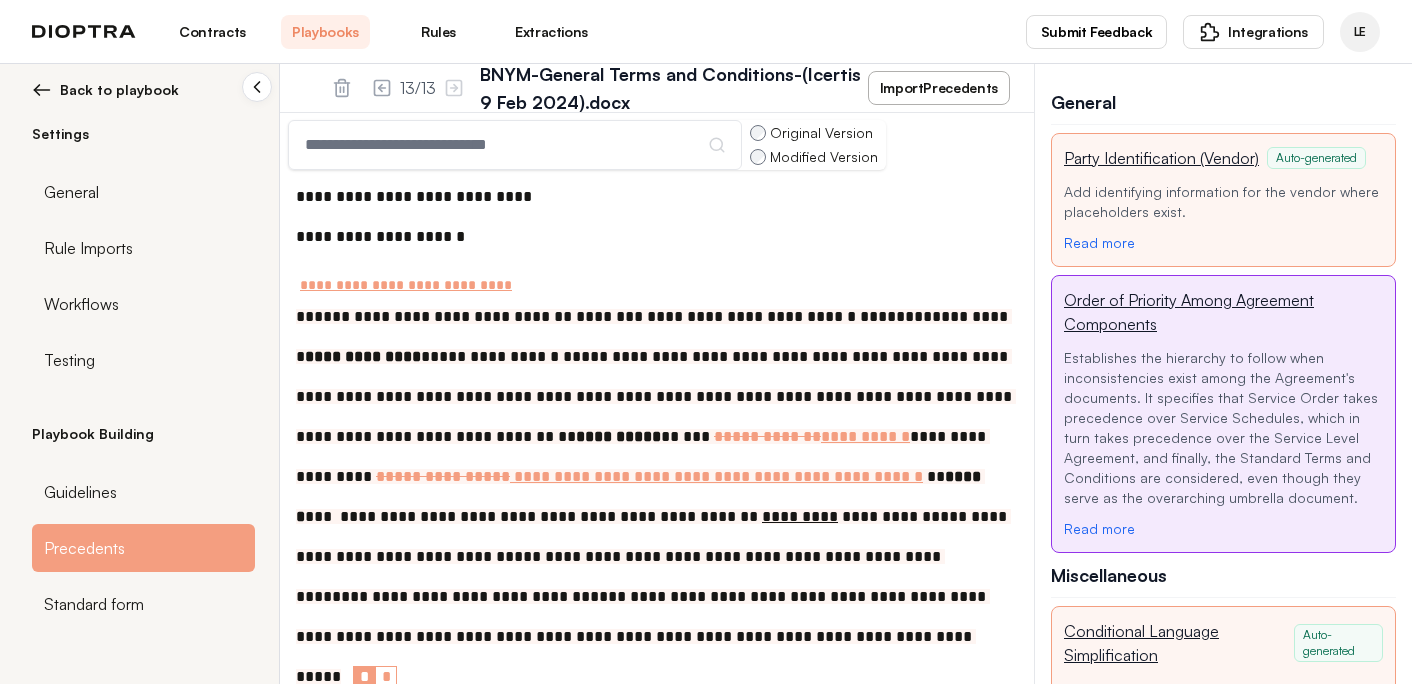scroll, scrollTop: 0, scrollLeft: 0, axis: both 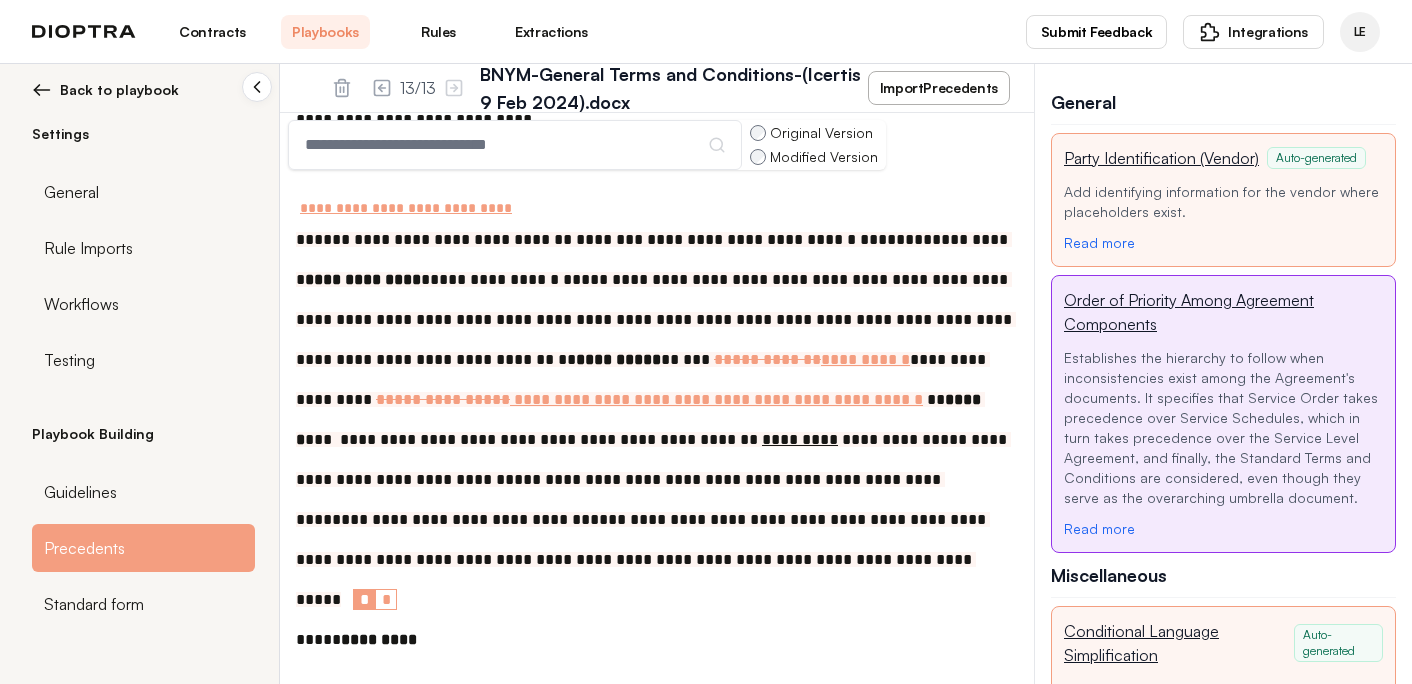 click on "**********" at bounding box center (657, 420) 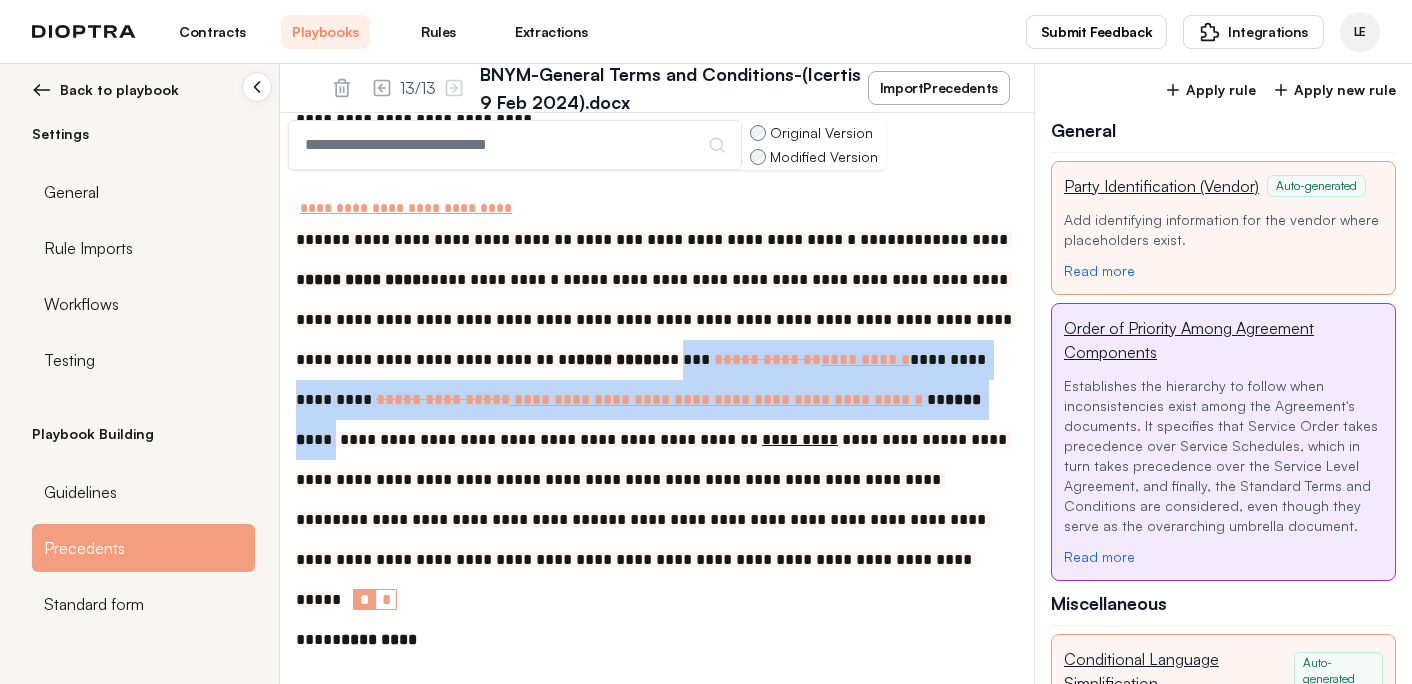 drag, startPoint x: 532, startPoint y: 366, endPoint x: 768, endPoint y: 413, distance: 240.63458 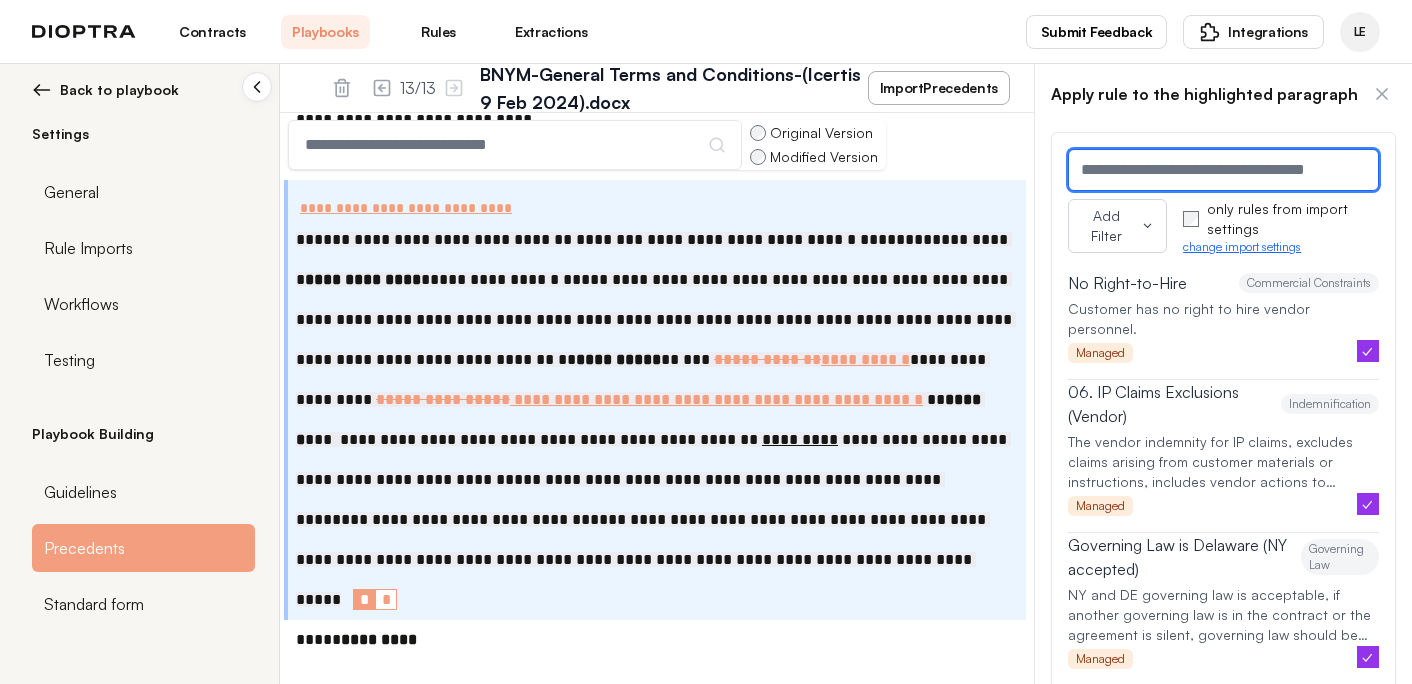 click at bounding box center [1223, 170] 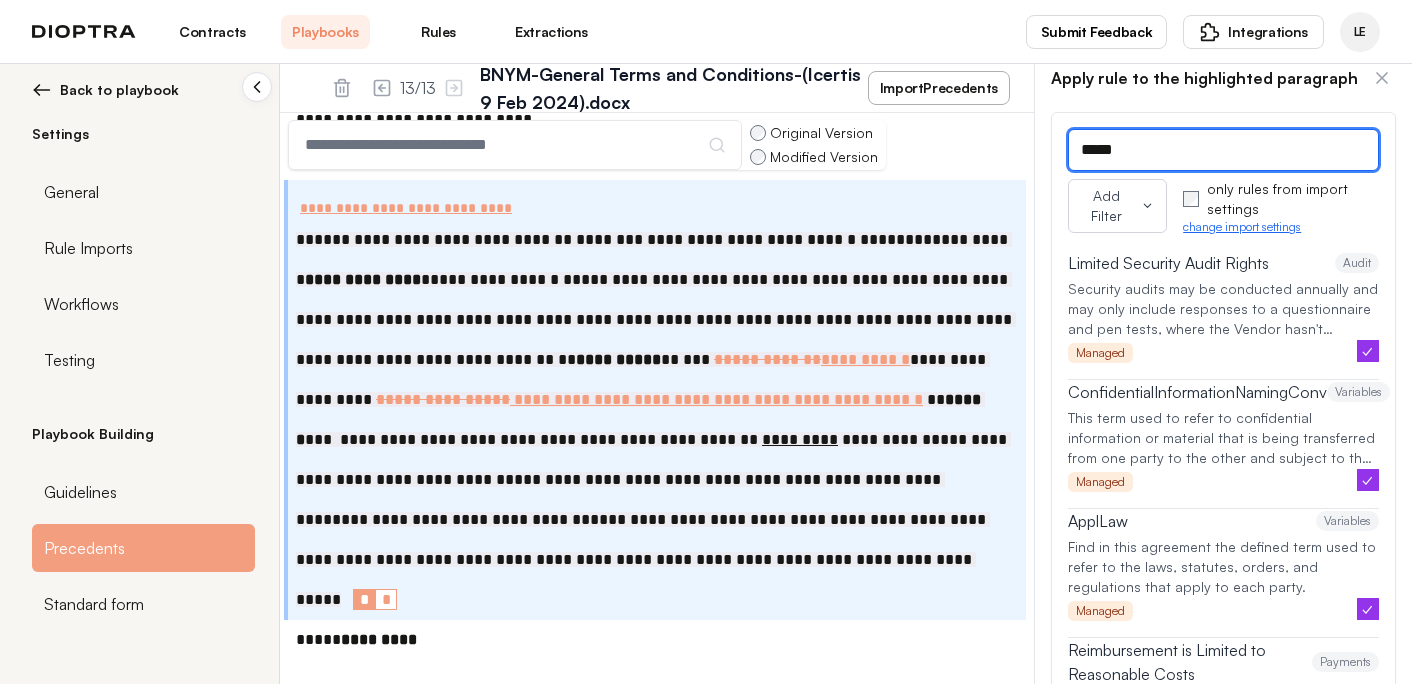 scroll, scrollTop: 0, scrollLeft: 0, axis: both 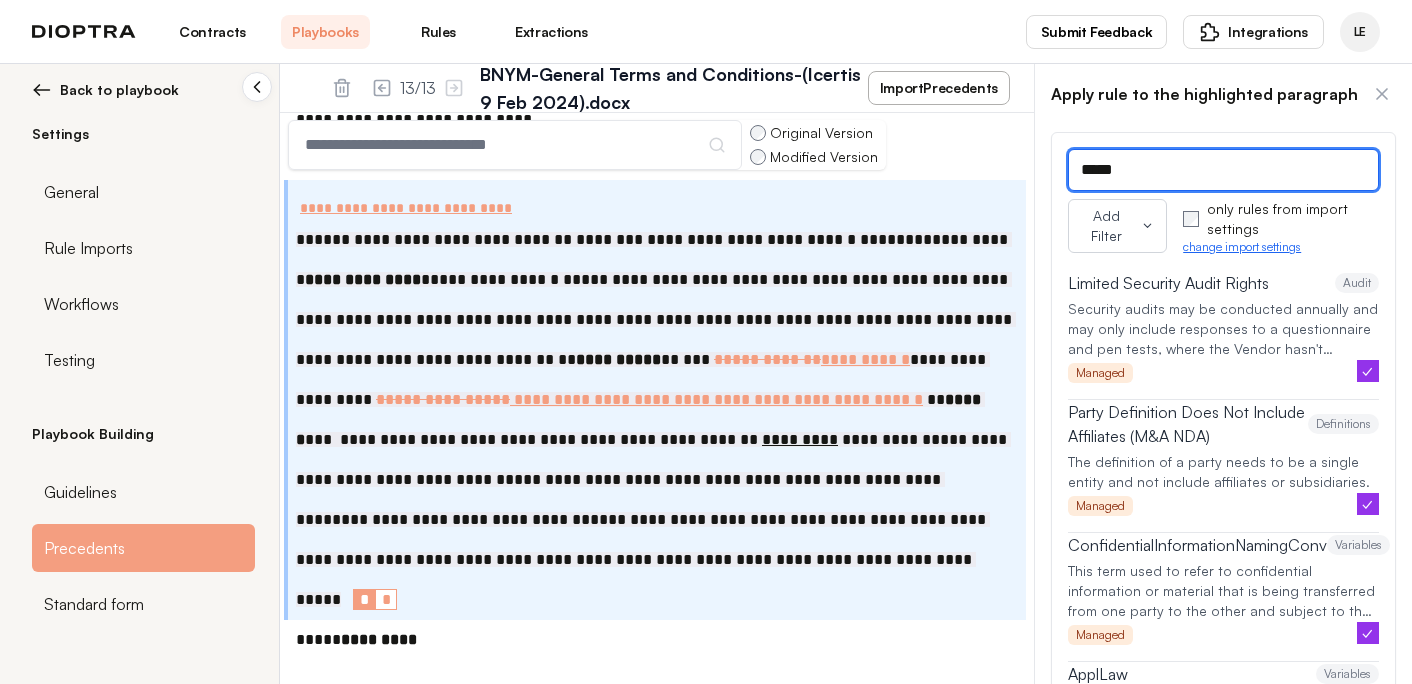 click on "*****" at bounding box center [1223, 170] 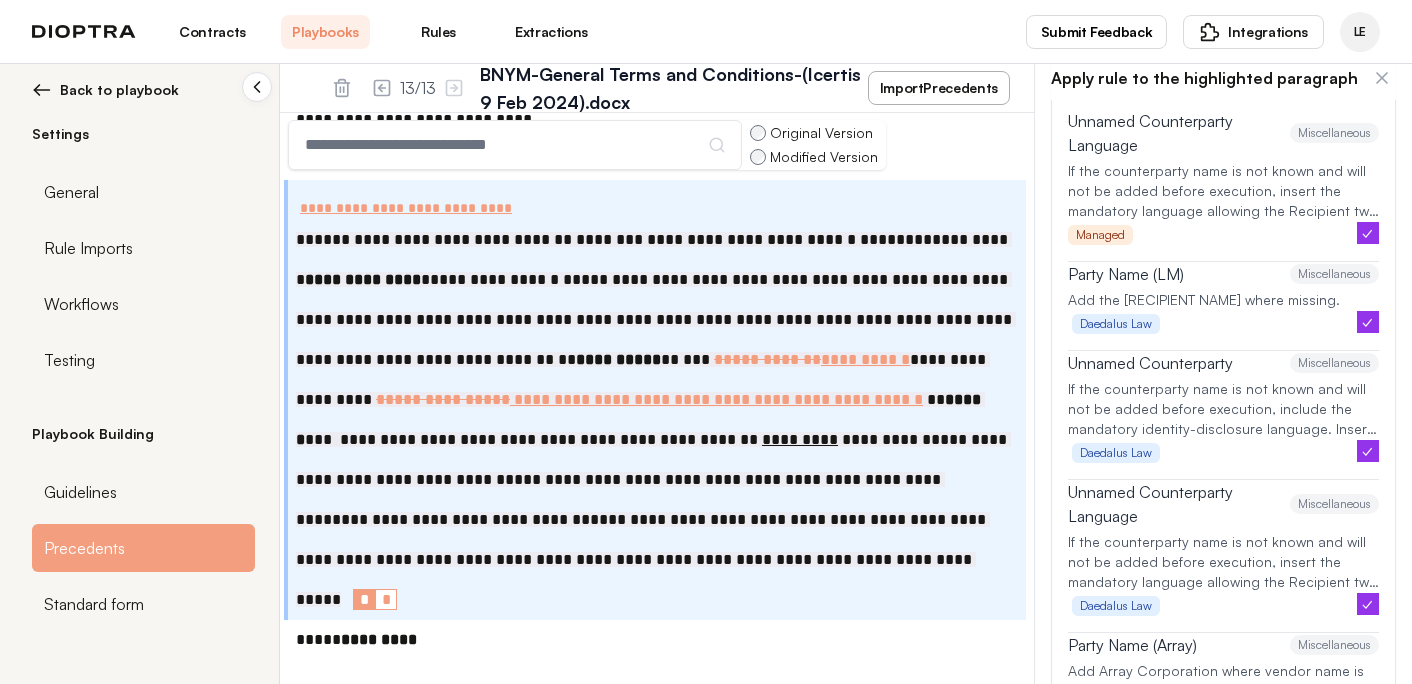 scroll, scrollTop: 0, scrollLeft: 0, axis: both 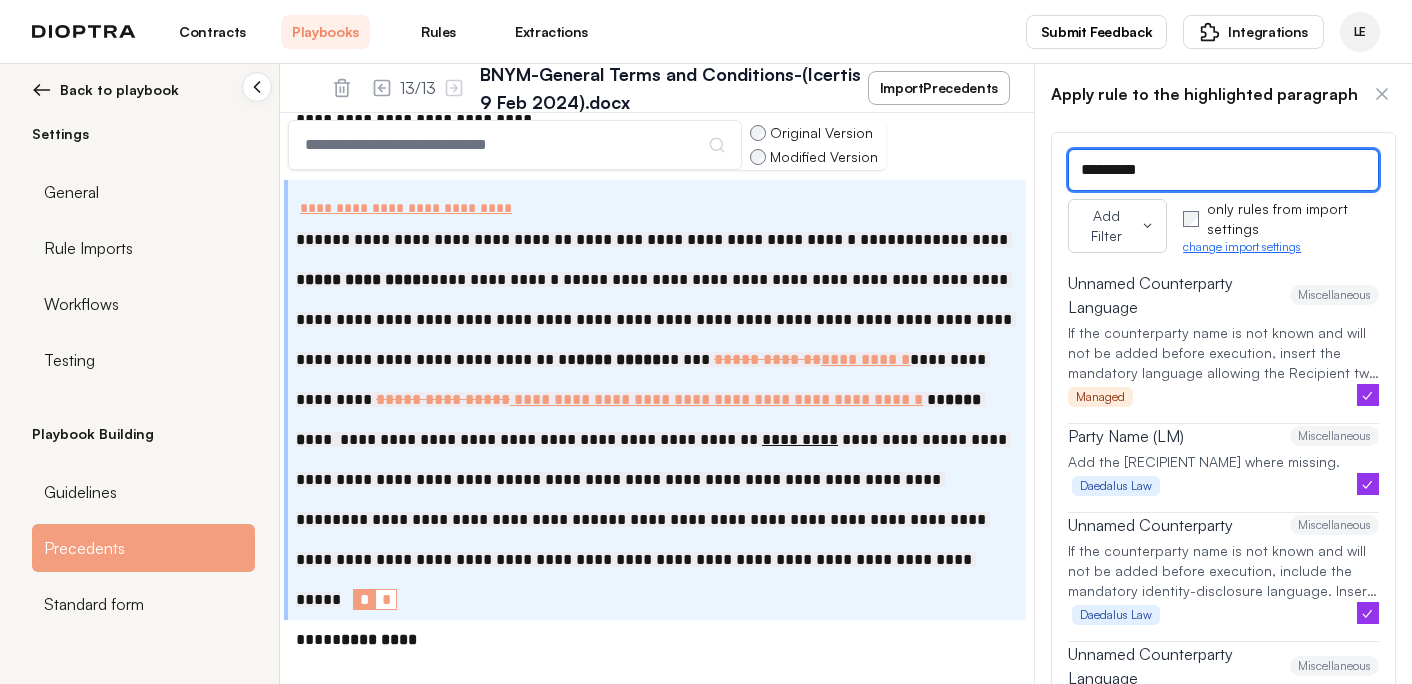 type on "*********" 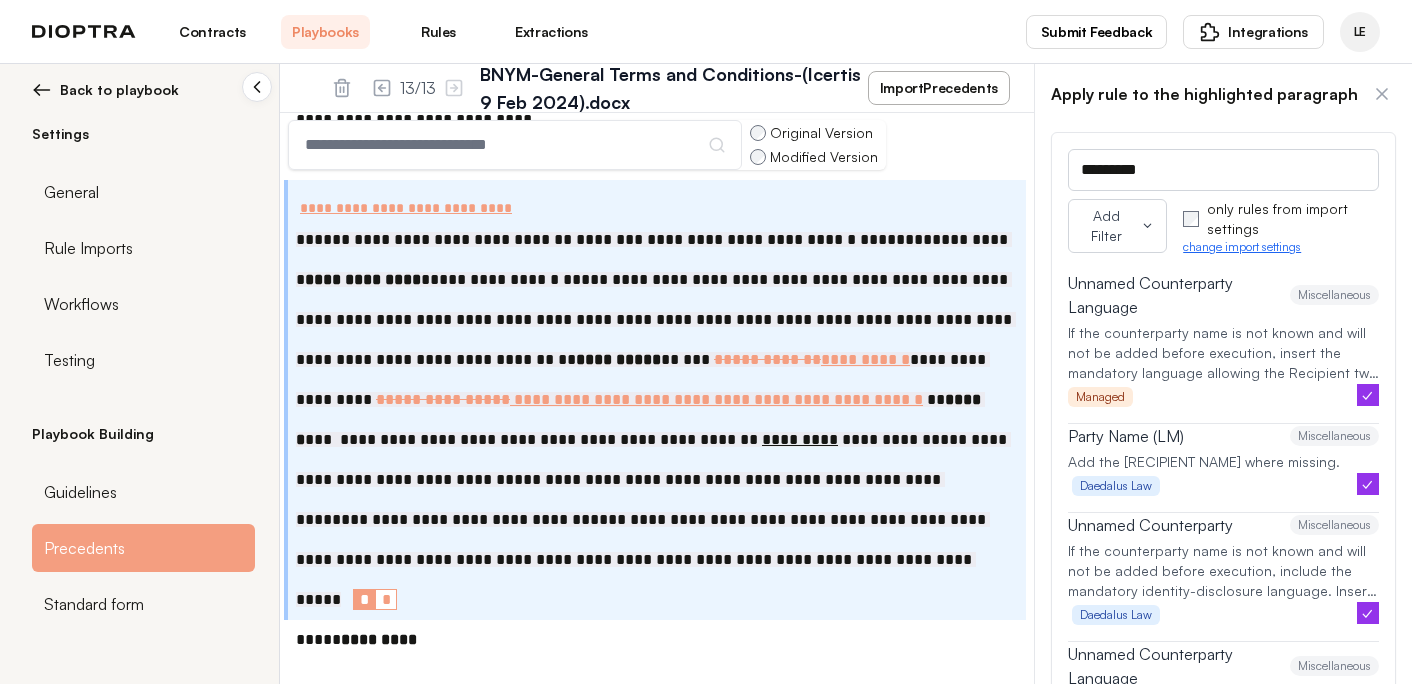 click on "Rules" at bounding box center [438, 32] 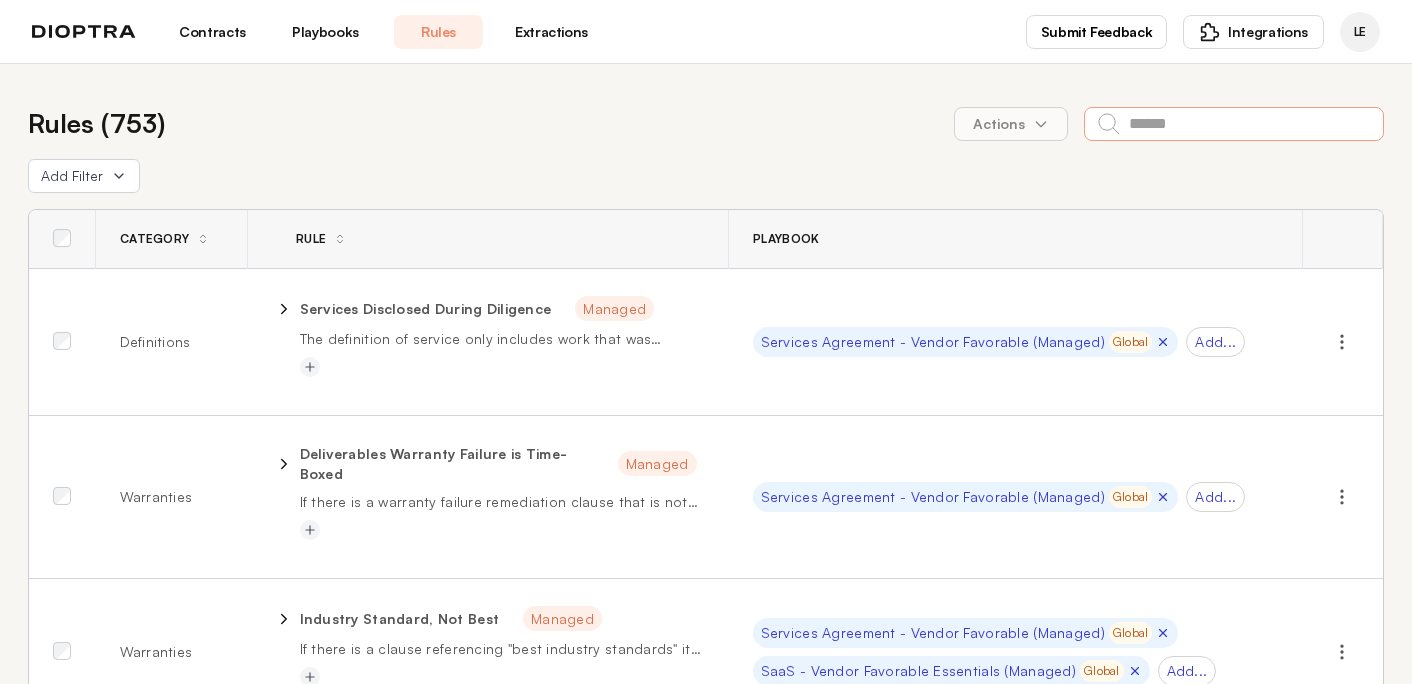 click at bounding box center (1234, 124) 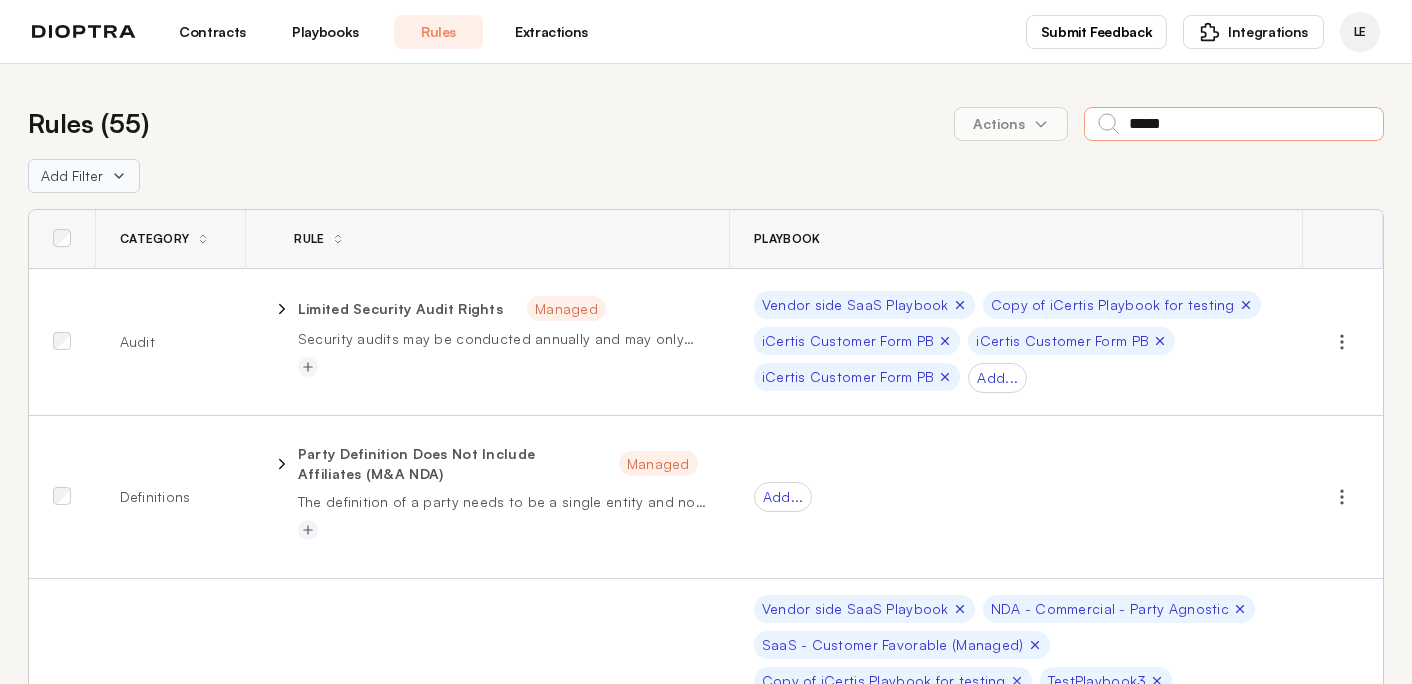 type on "*****" 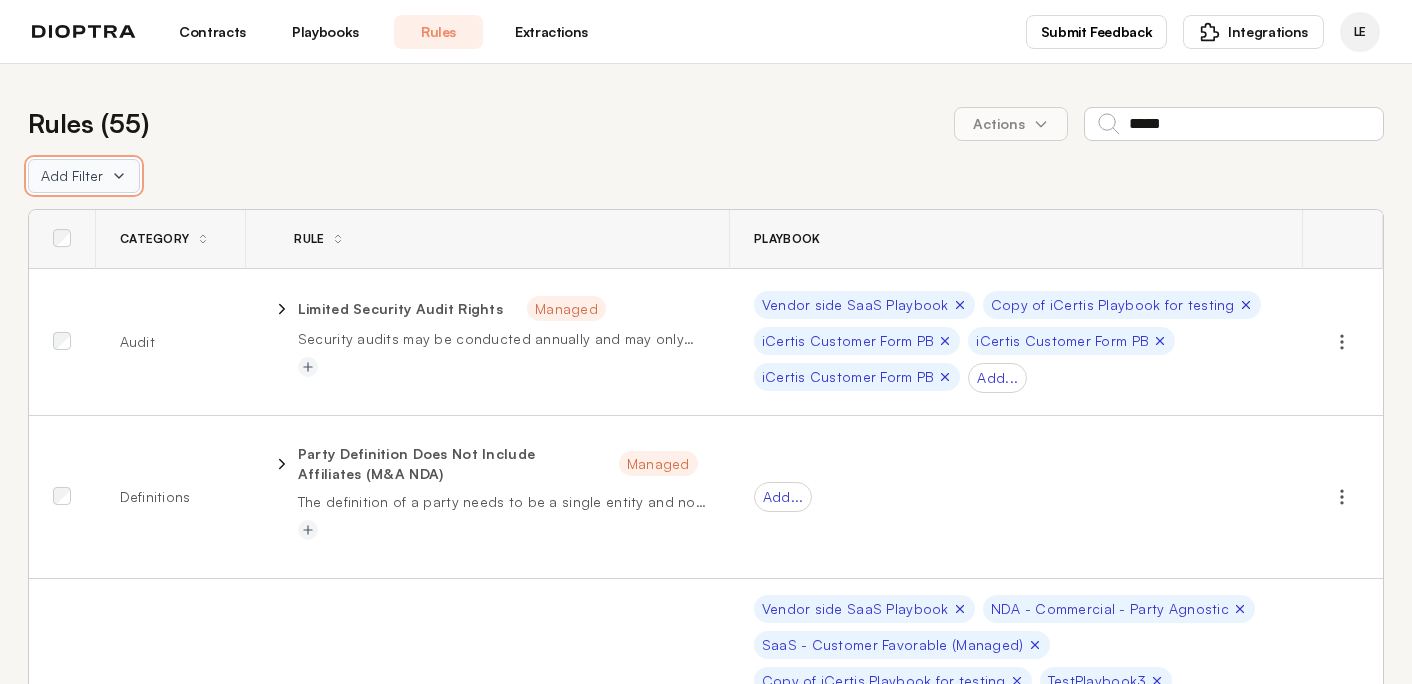 click 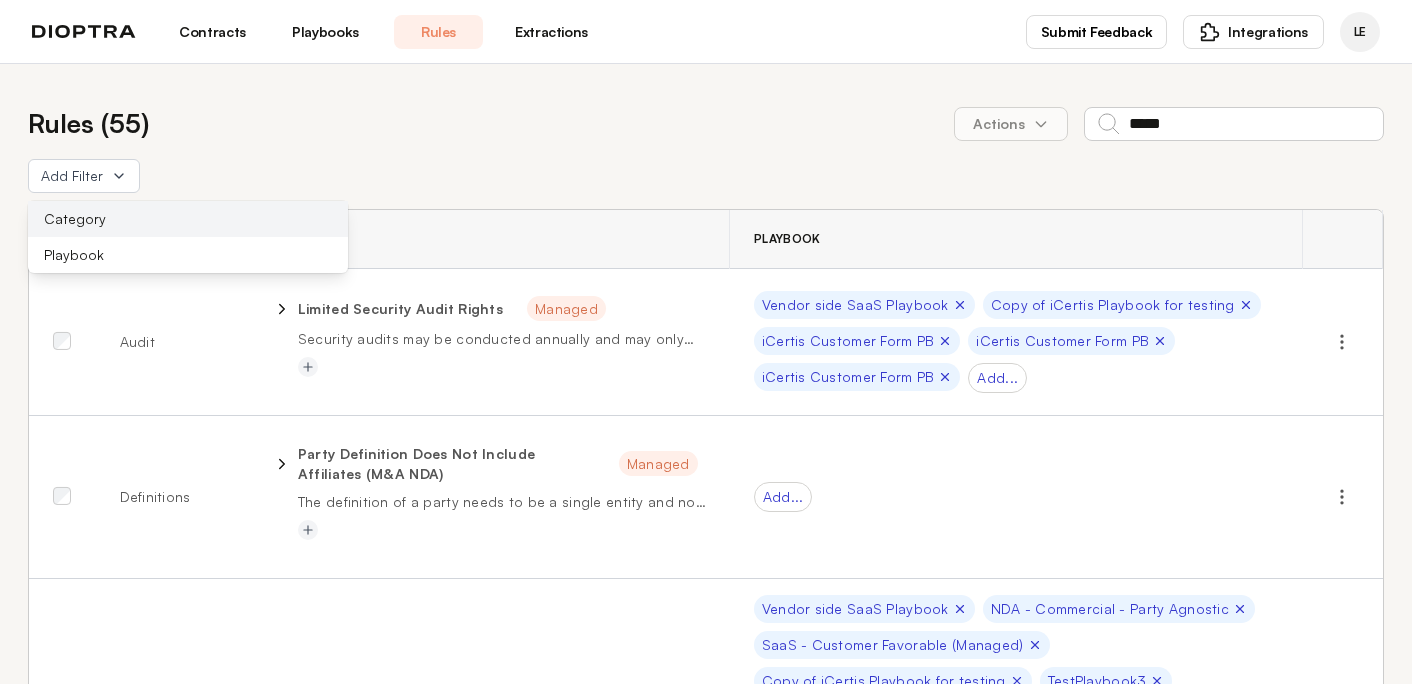 click on "Category" at bounding box center [188, 219] 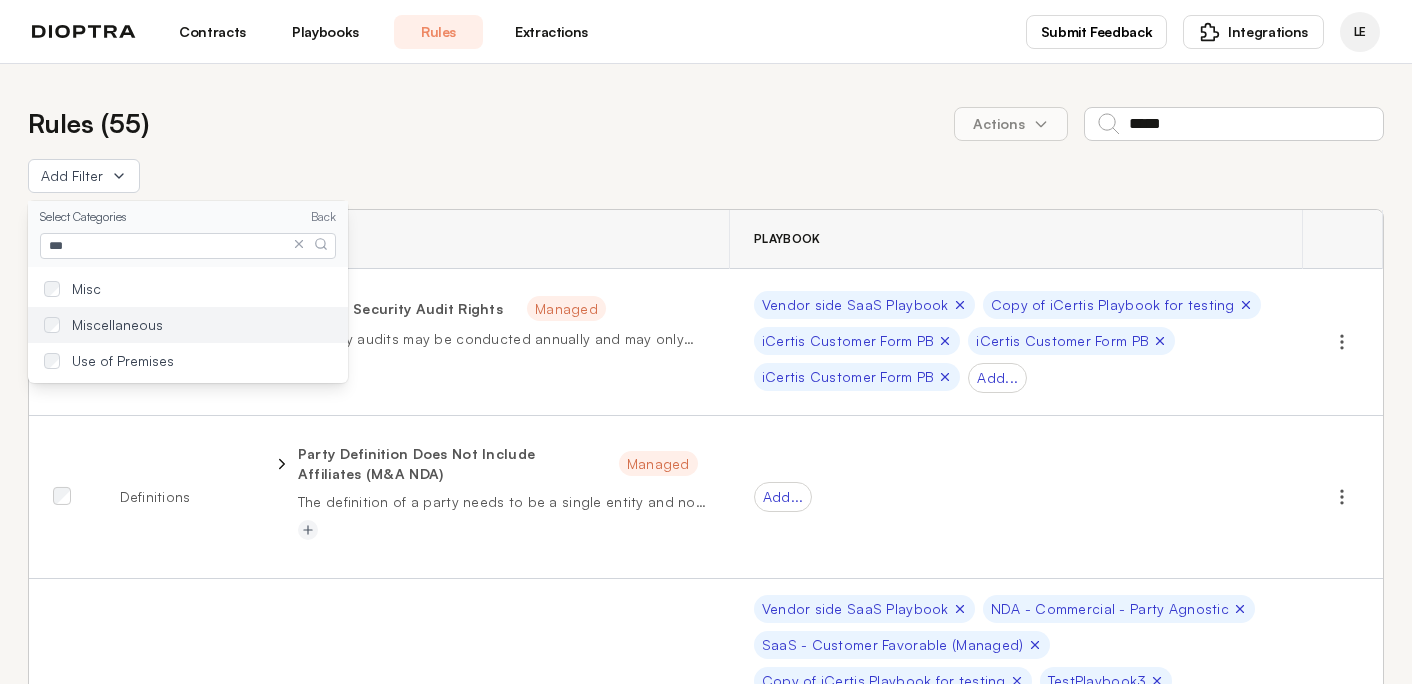 type on "***" 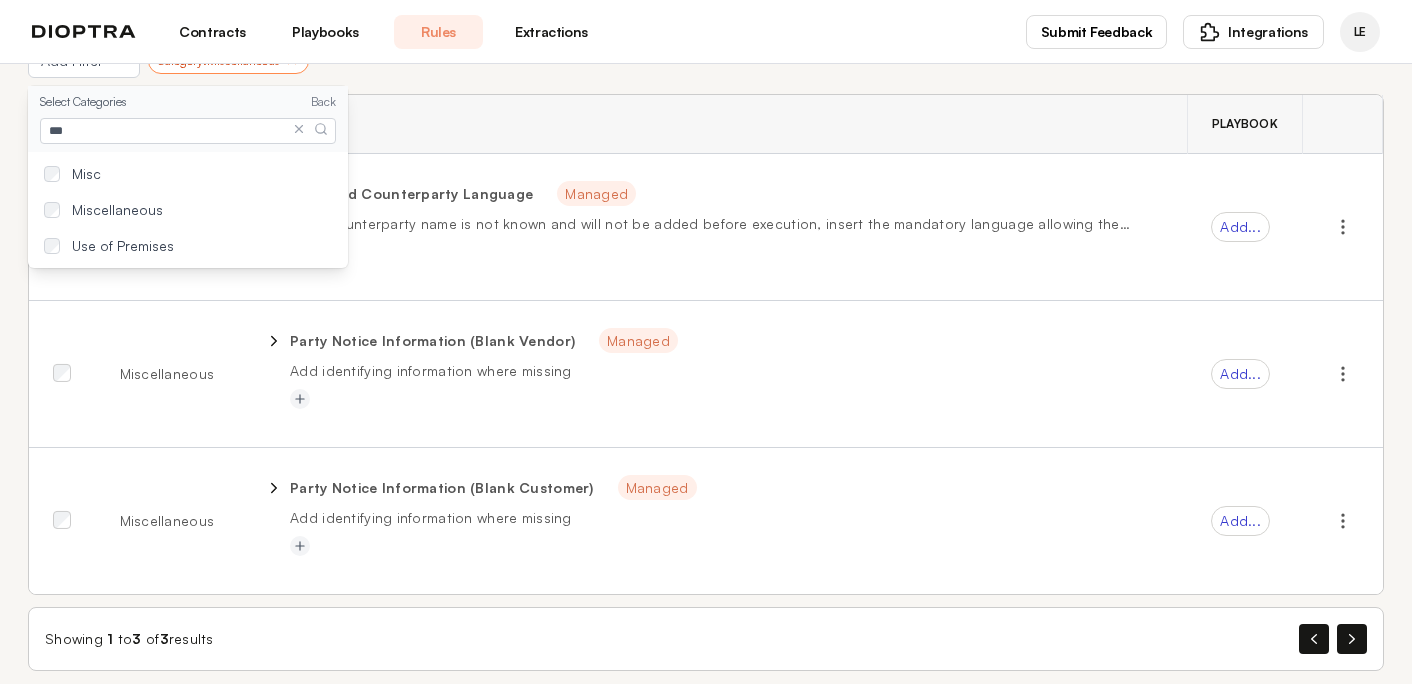 scroll, scrollTop: 134, scrollLeft: 0, axis: vertical 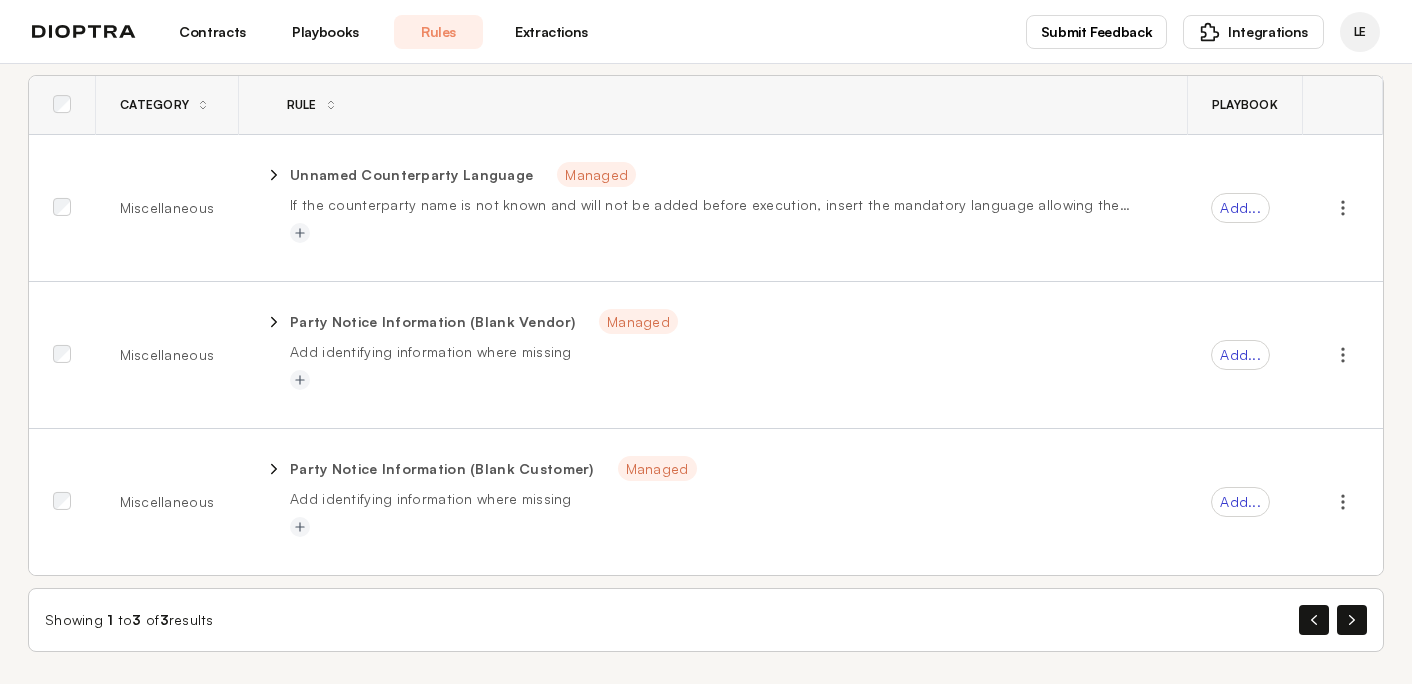 click on "**********" at bounding box center [712, 465] 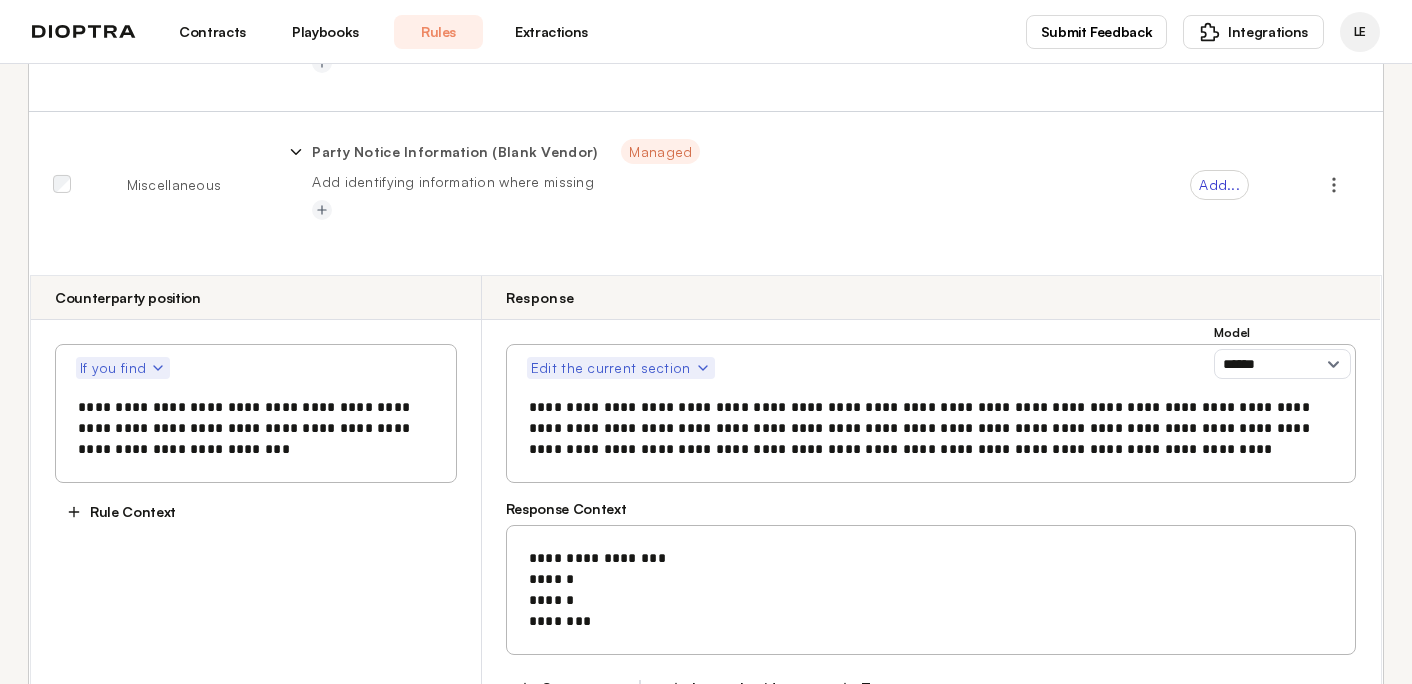 scroll, scrollTop: 0, scrollLeft: 0, axis: both 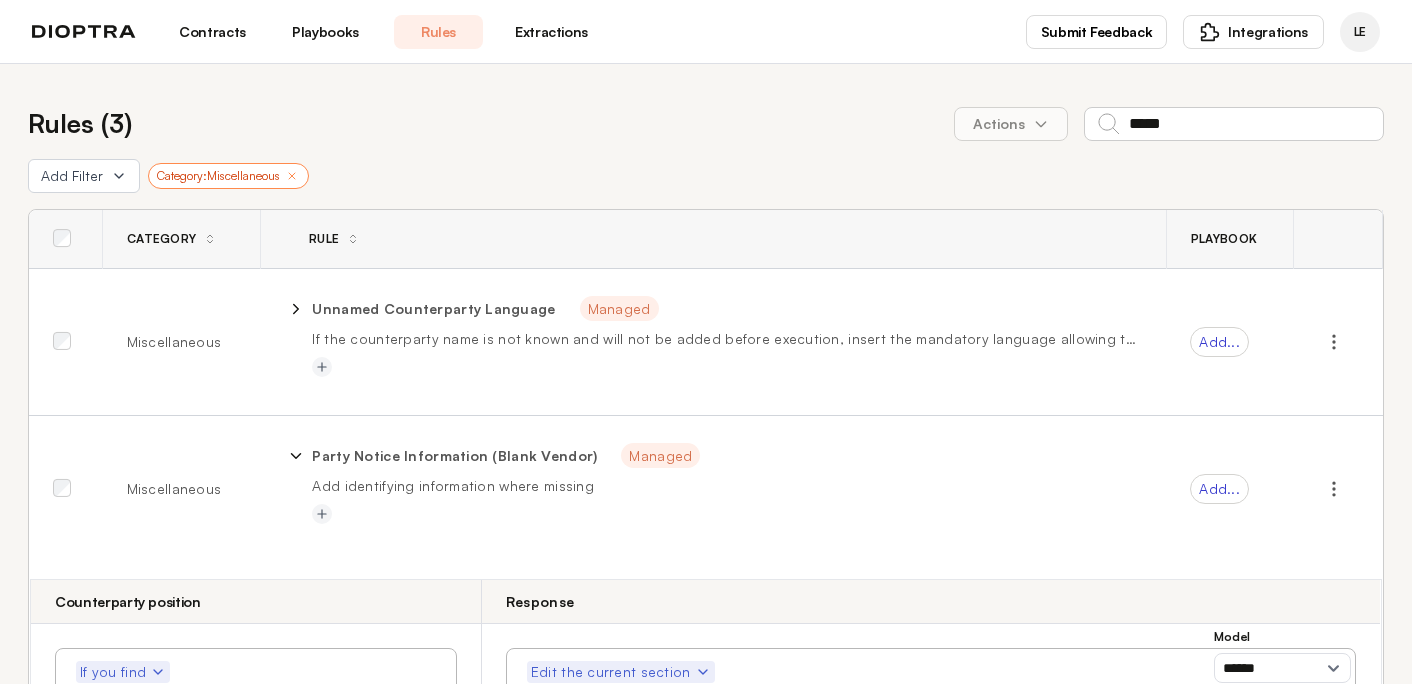 click 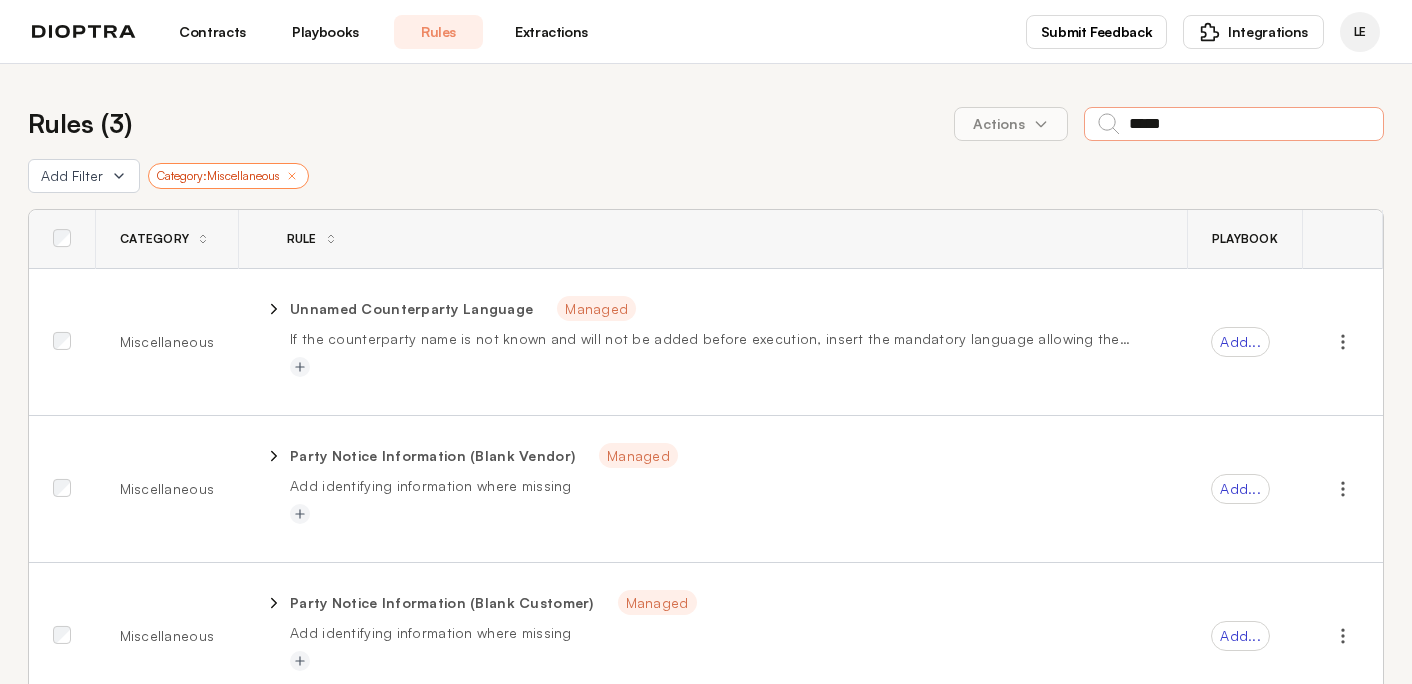 click on "*****" at bounding box center [1234, 124] 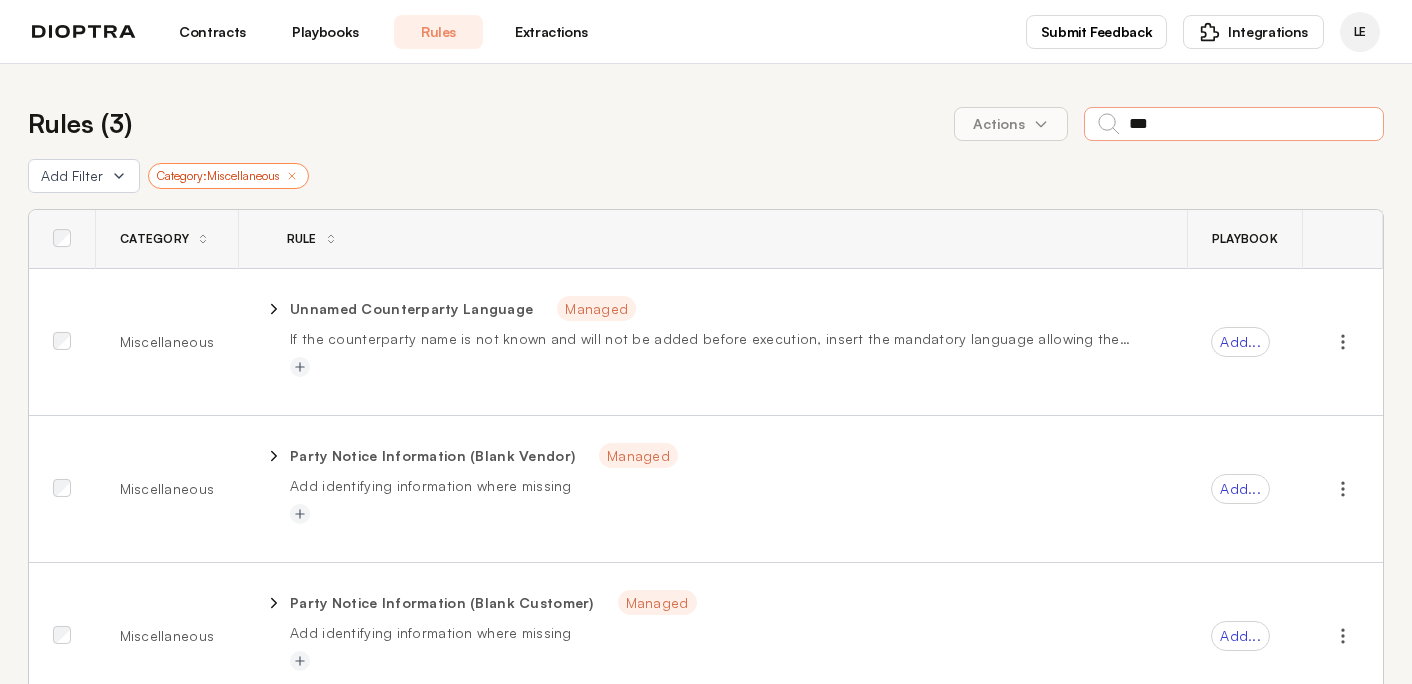 type on "****" 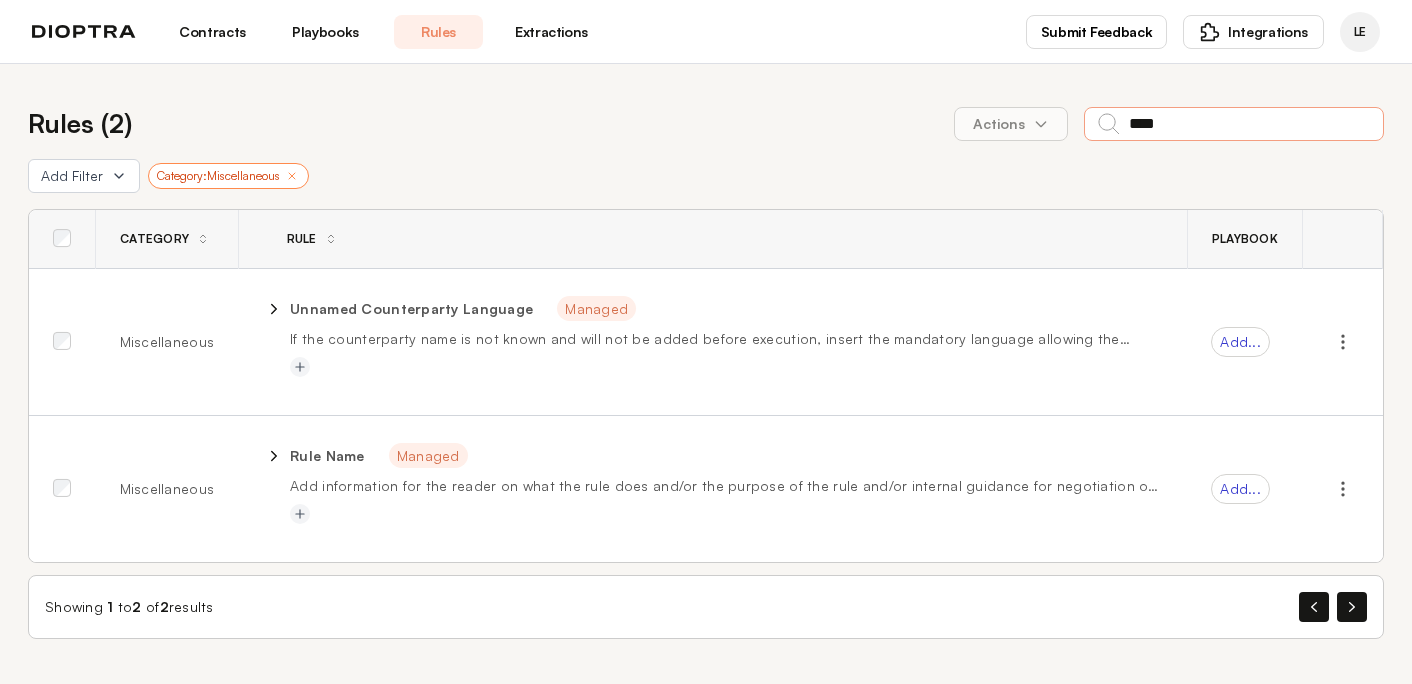click on "****" at bounding box center [1234, 124] 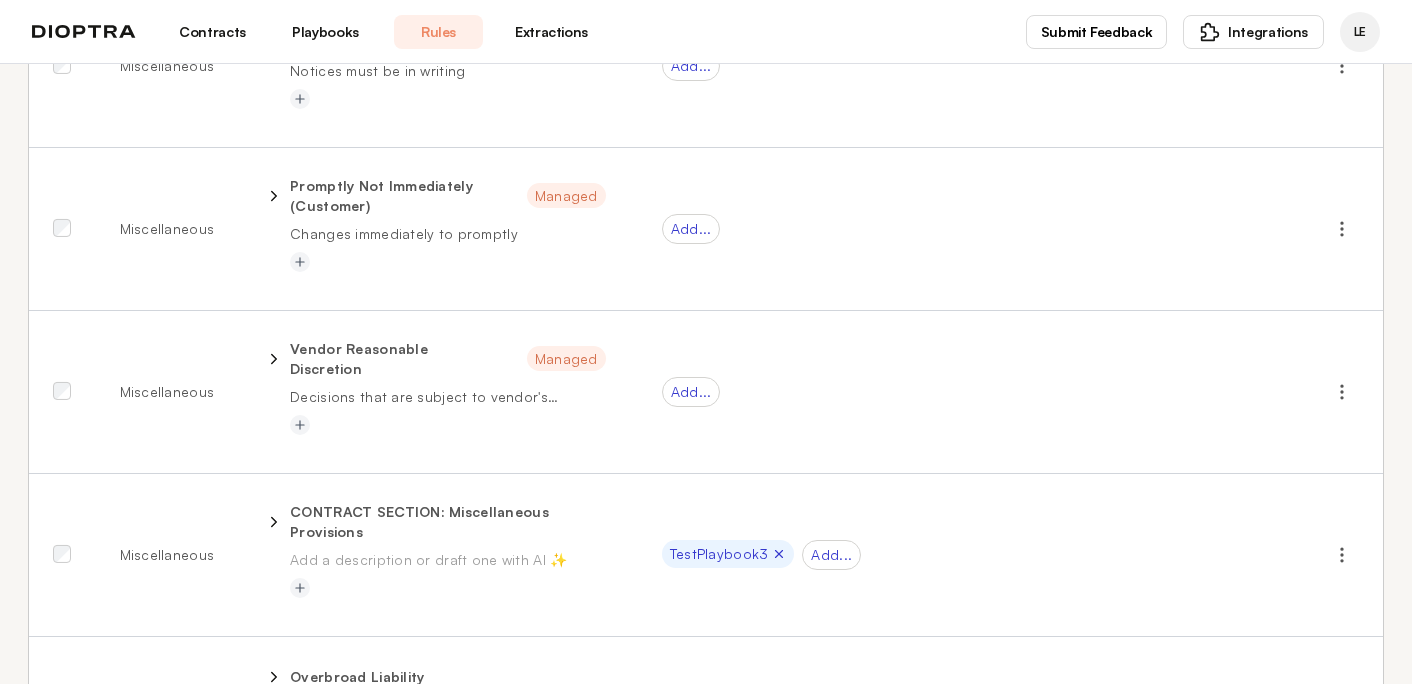 scroll, scrollTop: 6895, scrollLeft: 0, axis: vertical 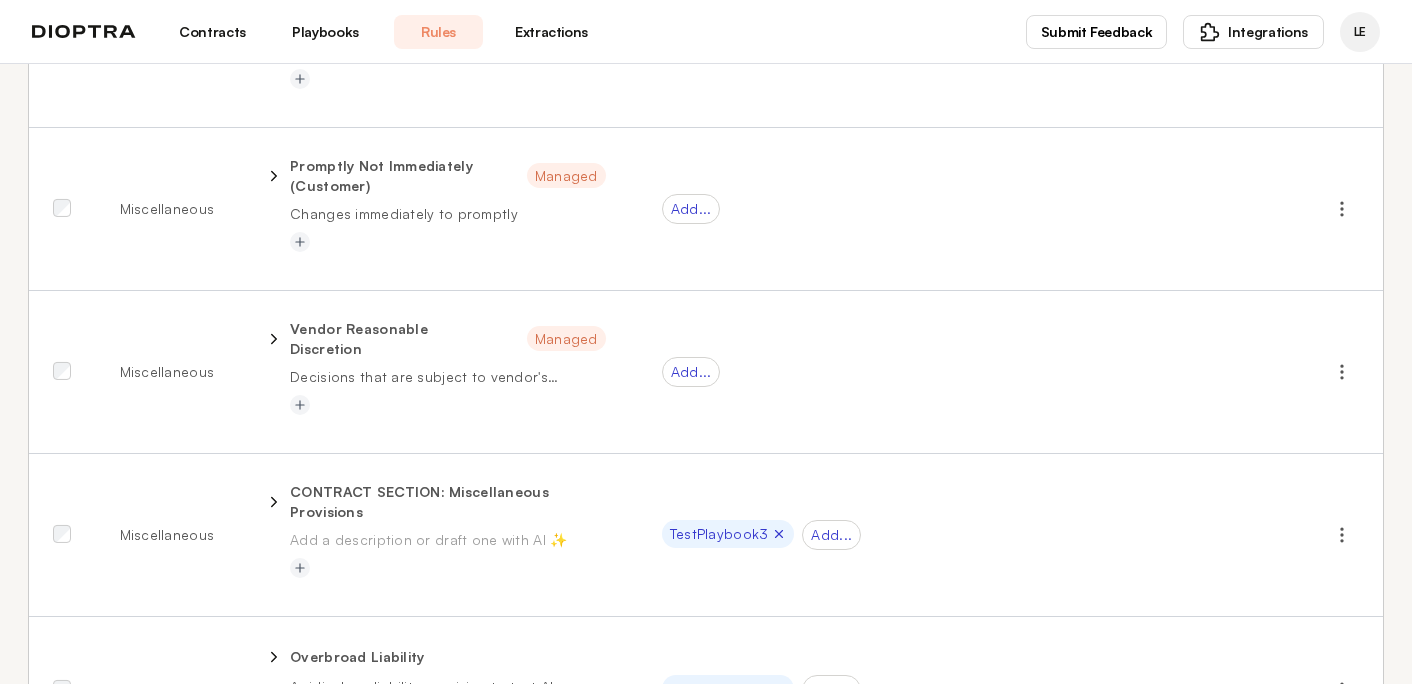 type 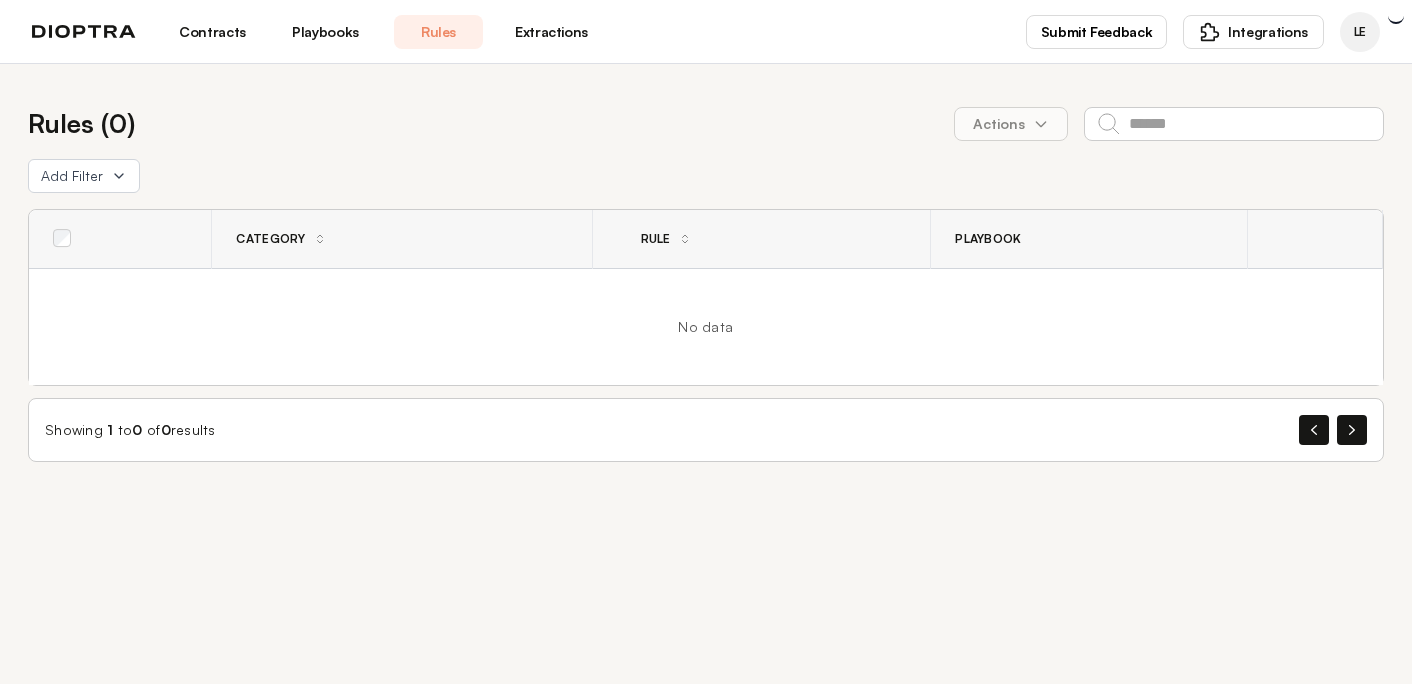 scroll, scrollTop: 0, scrollLeft: 0, axis: both 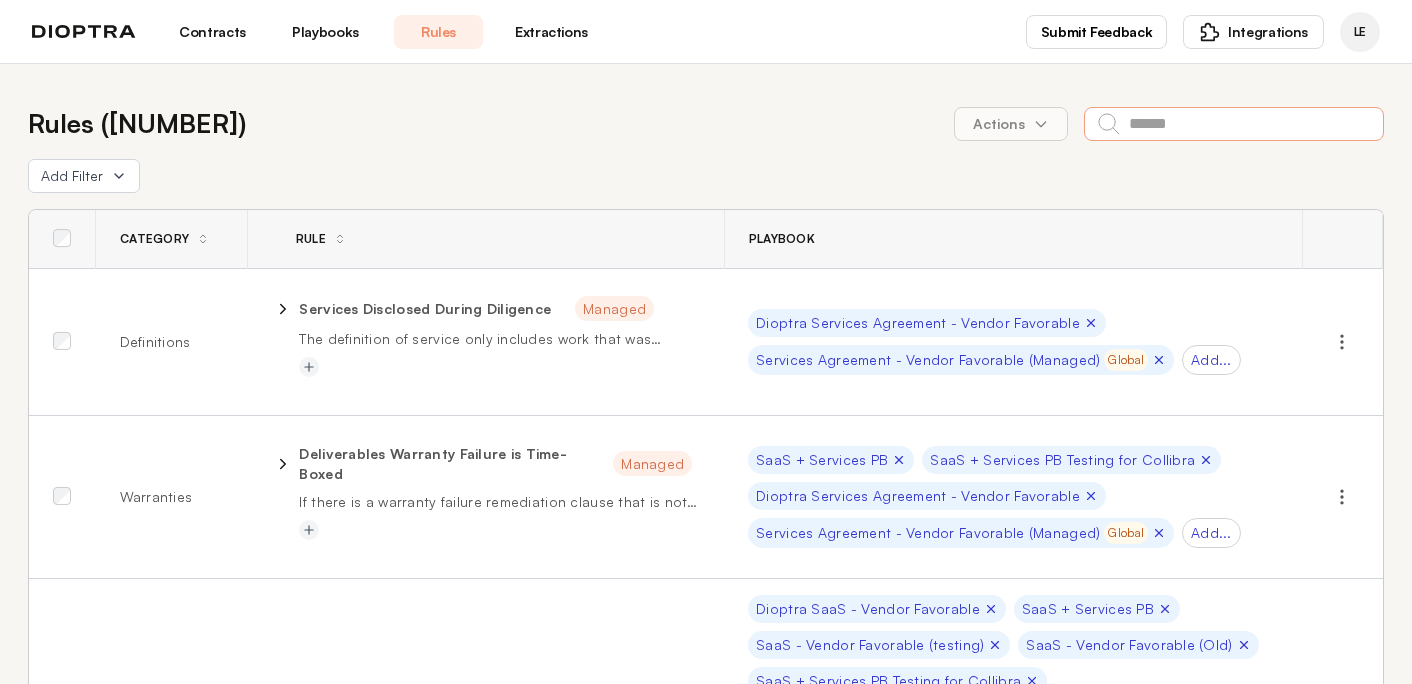 click at bounding box center [1234, 124] 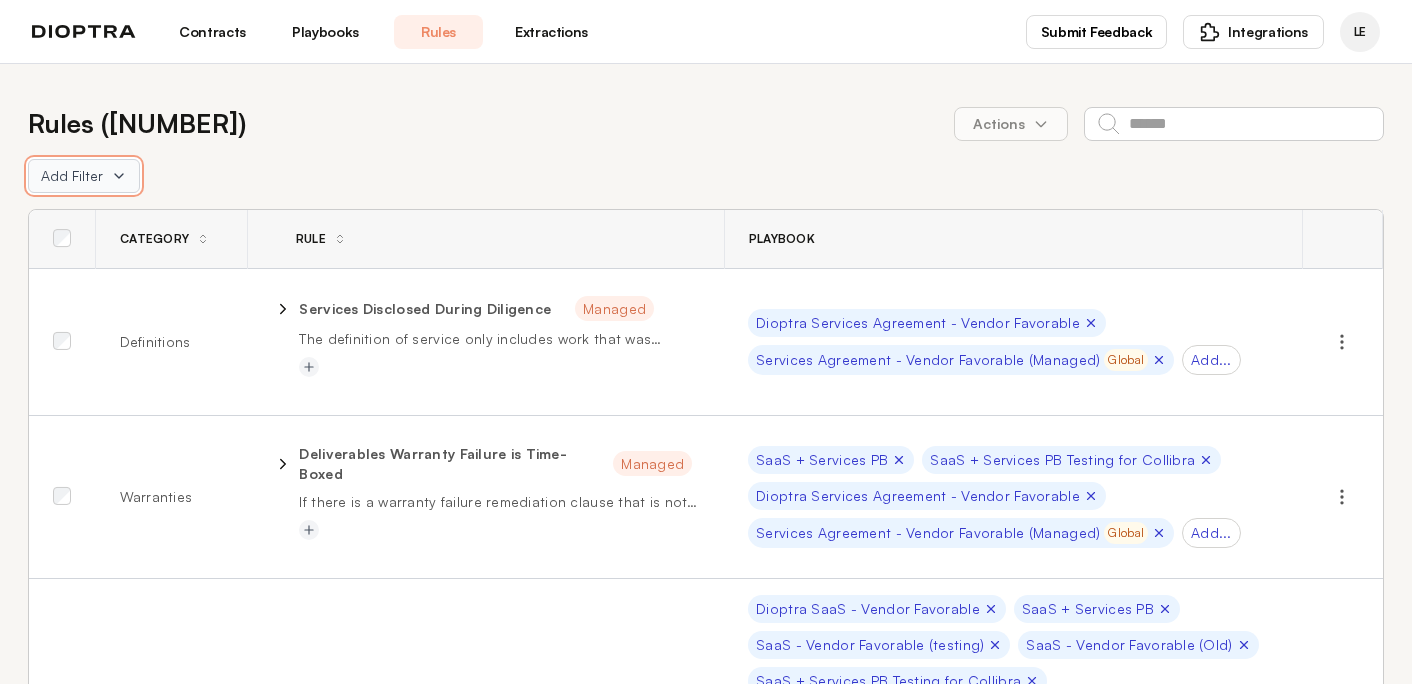 click on "Add Filter" at bounding box center (84, 176) 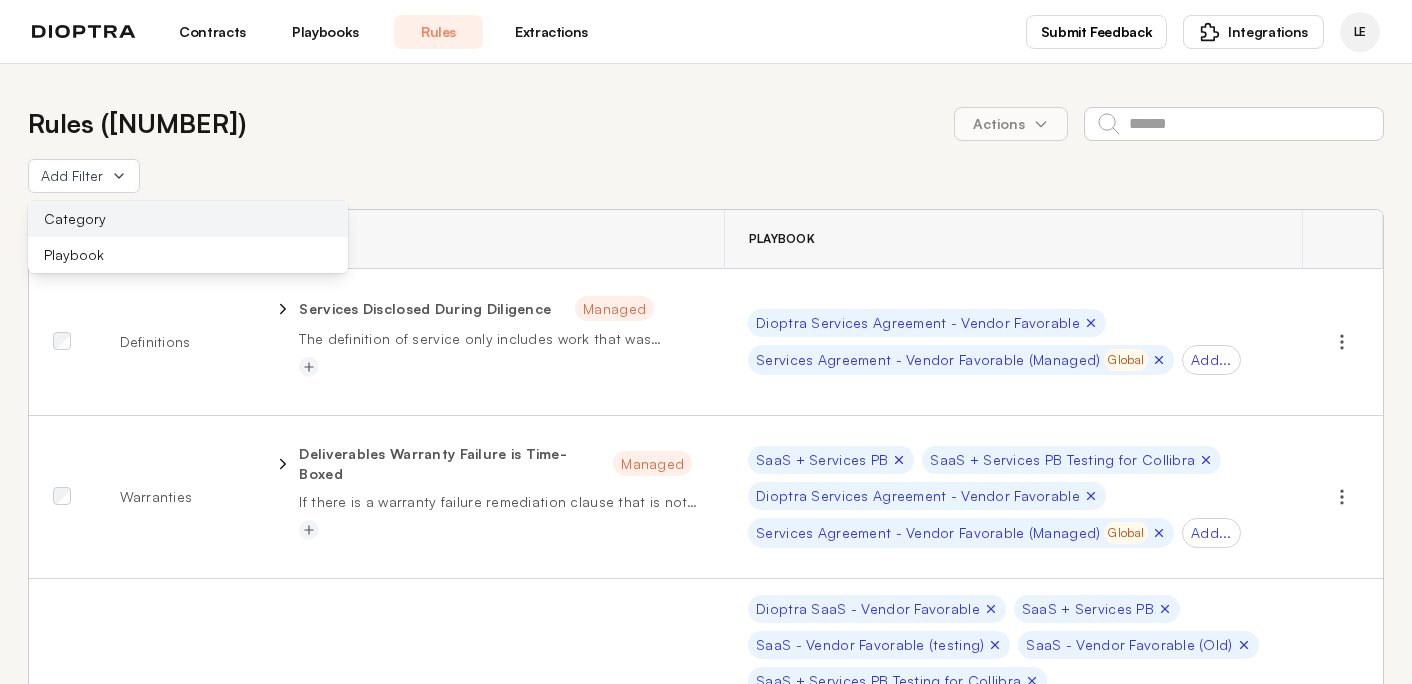 click on "Category" at bounding box center [188, 219] 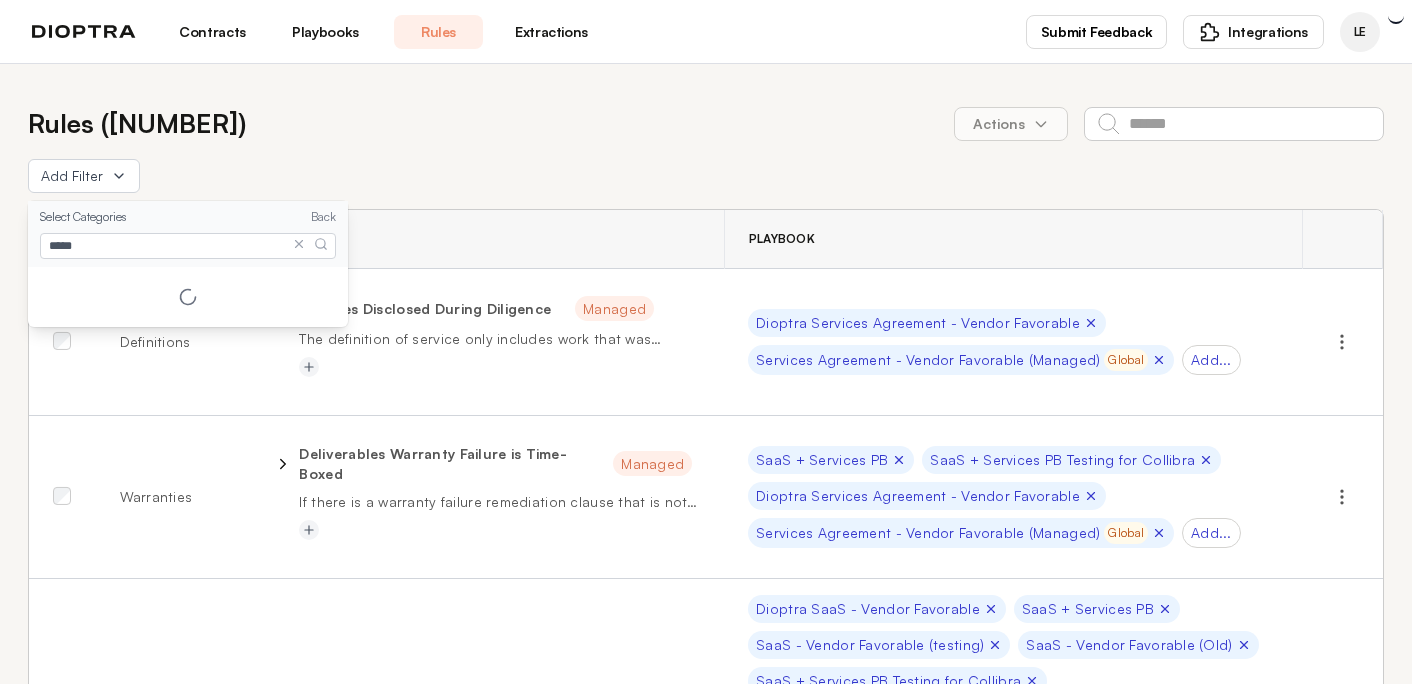 scroll, scrollTop: 0, scrollLeft: 0, axis: both 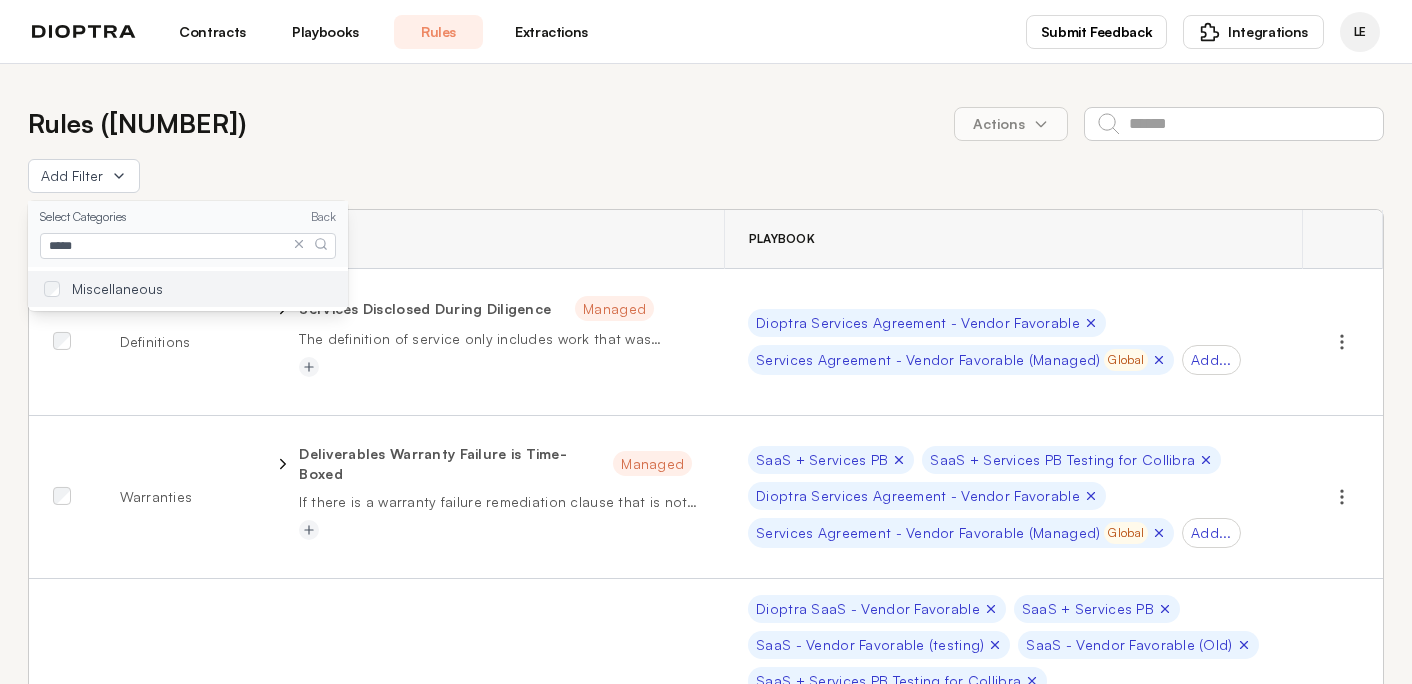 type on "*****" 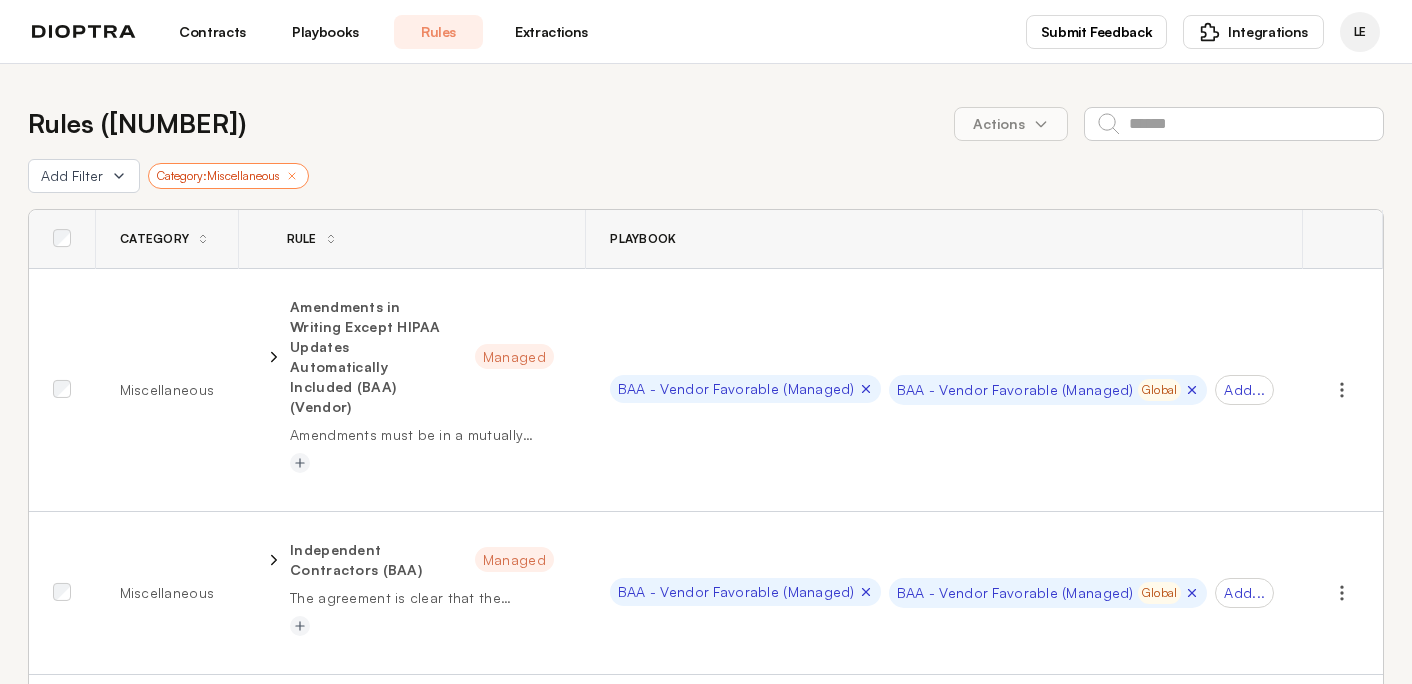 click on "BAA - Vendor Favorable (Managed)  BAA - Vendor Favorable (Managed) Global Add..." at bounding box center [944, 390] 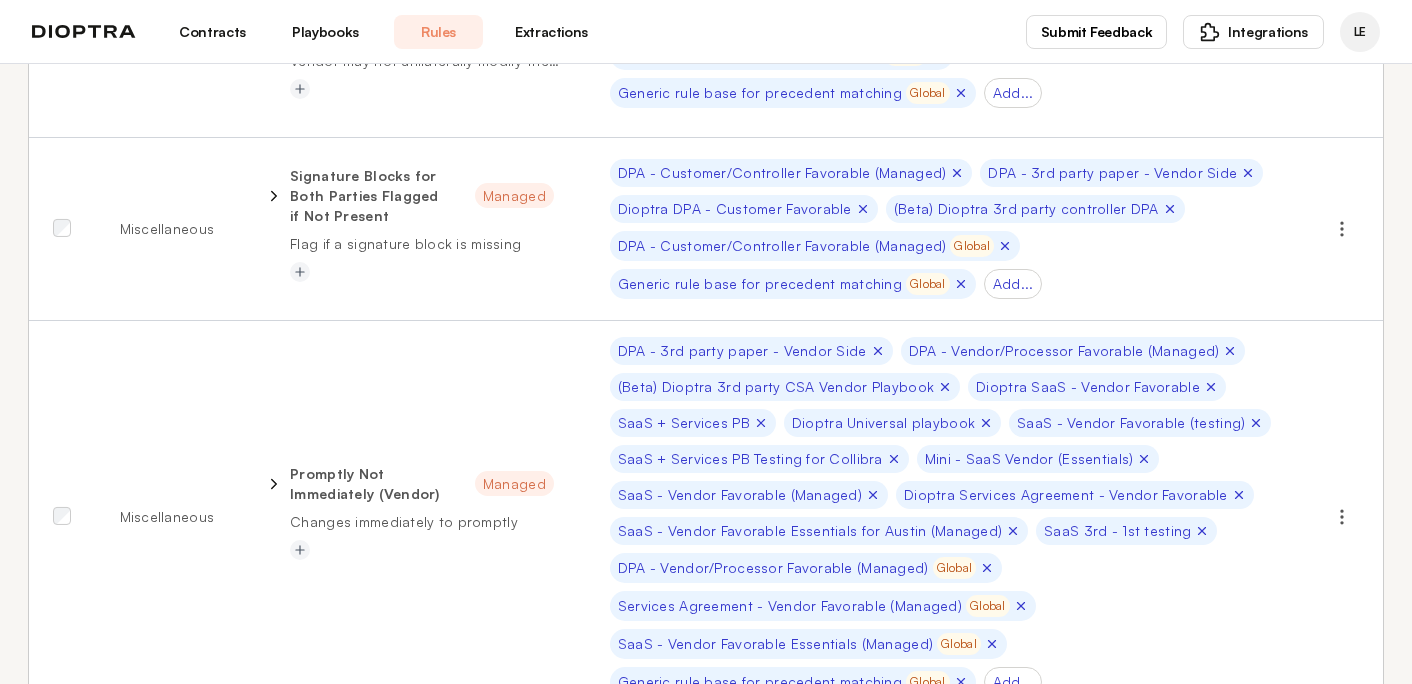 scroll, scrollTop: 0, scrollLeft: 0, axis: both 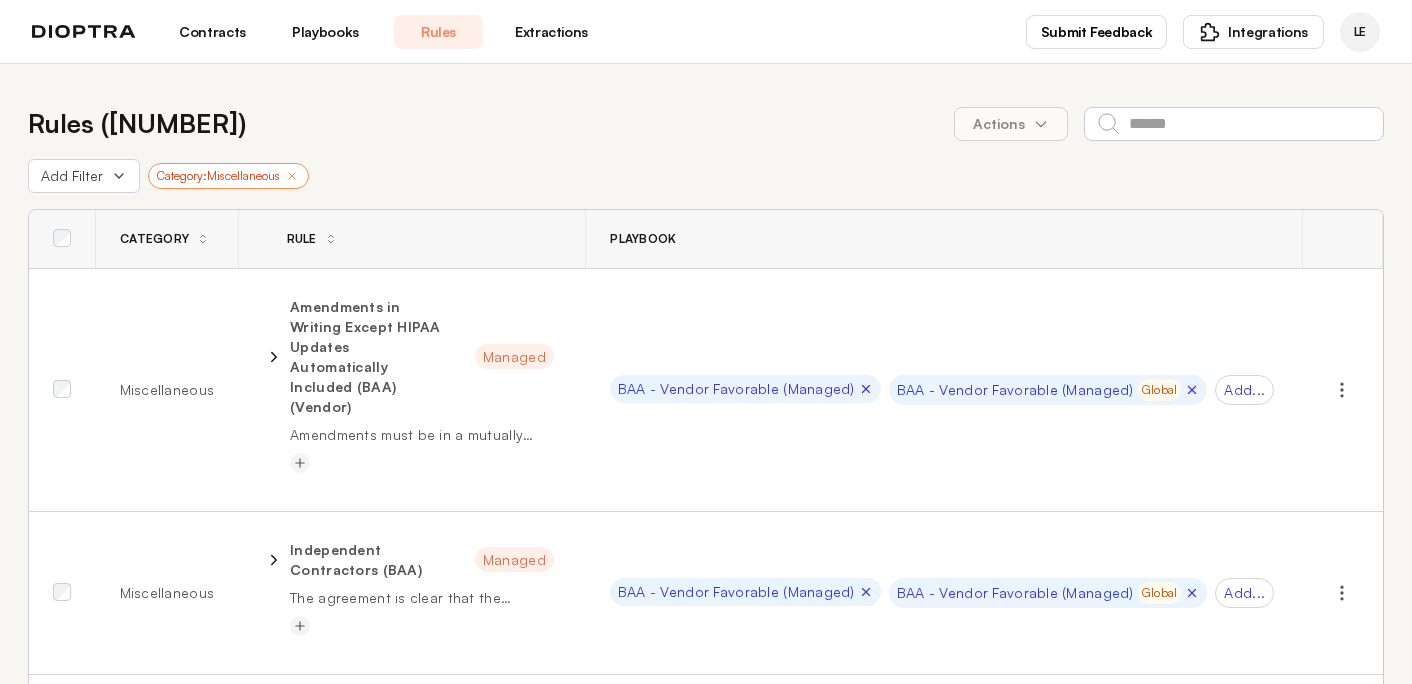 click on "Category:  Miscellaneous" at bounding box center [228, 176] 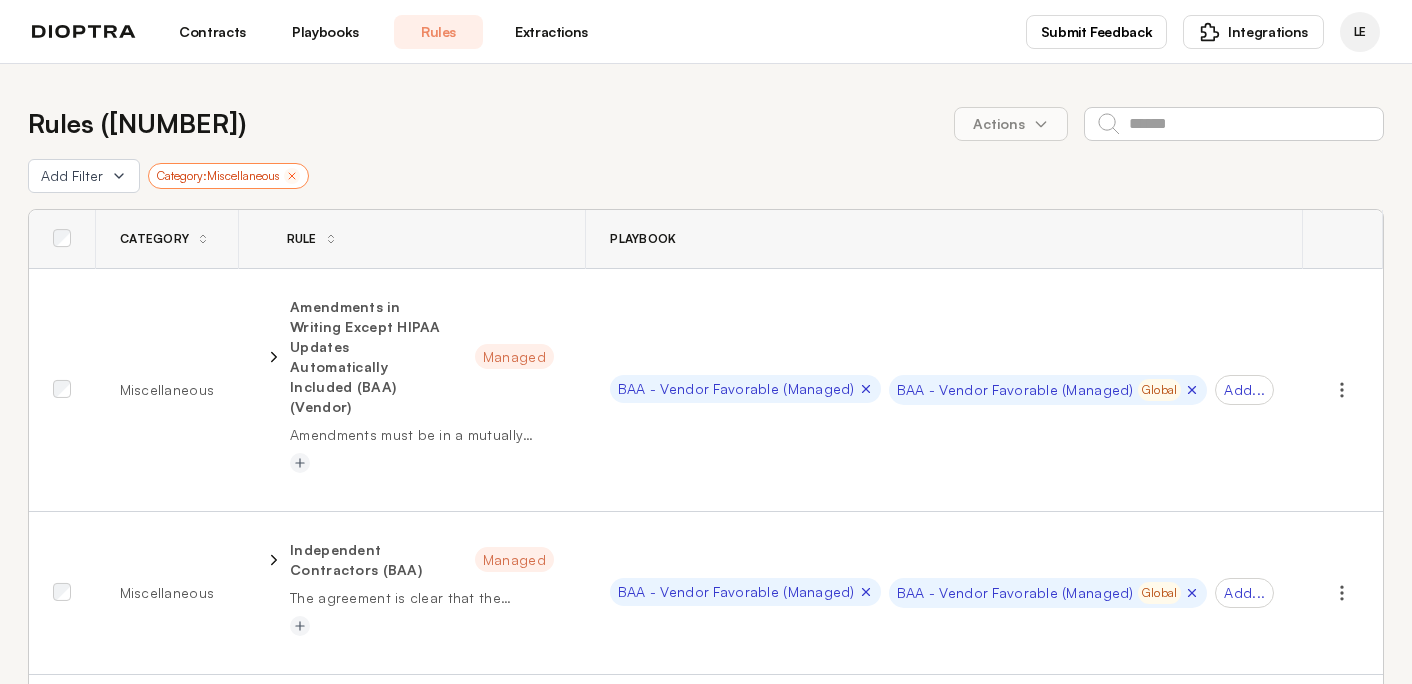 click 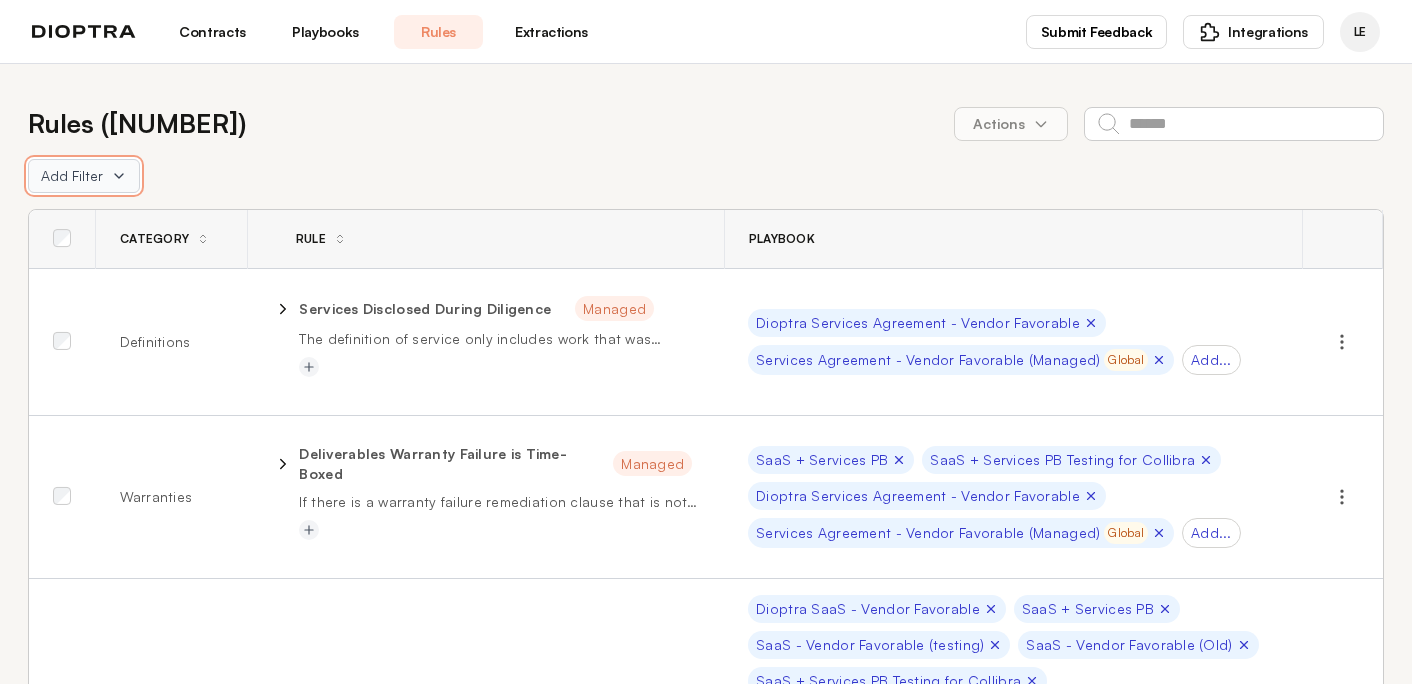 click 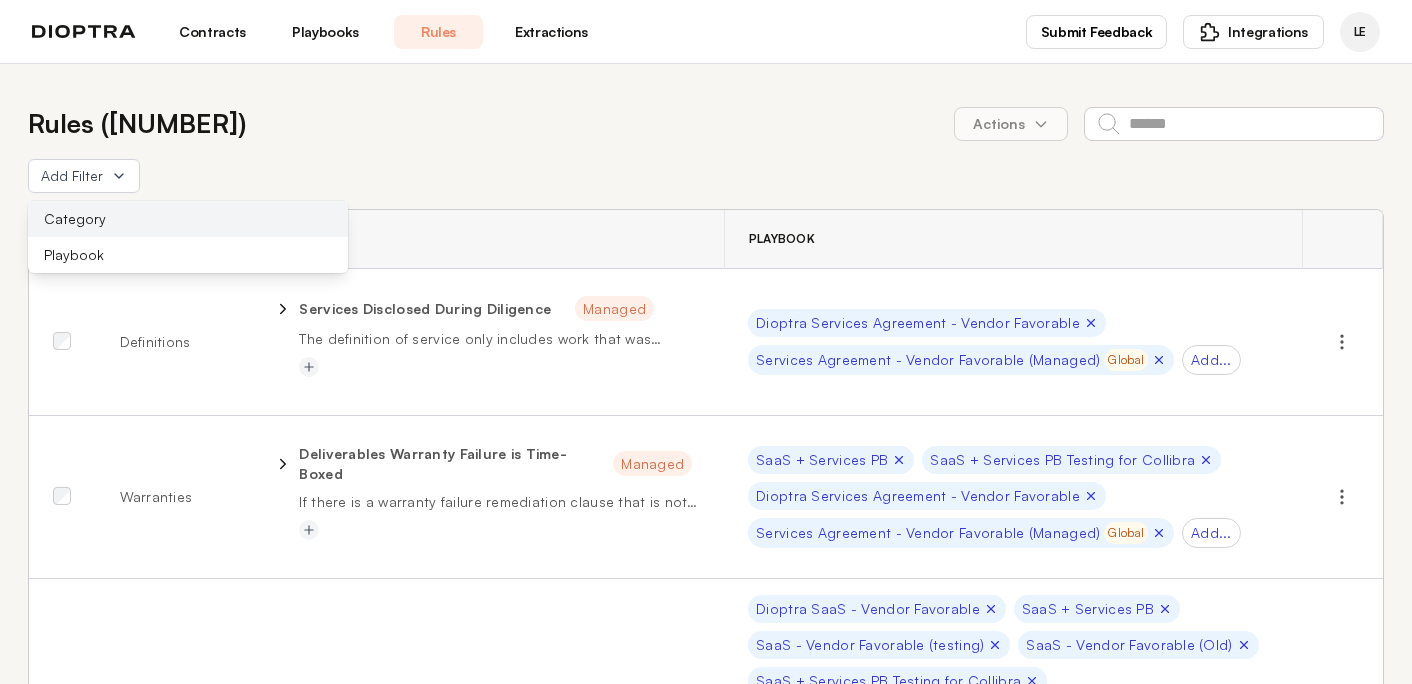 click on "Category" at bounding box center [188, 219] 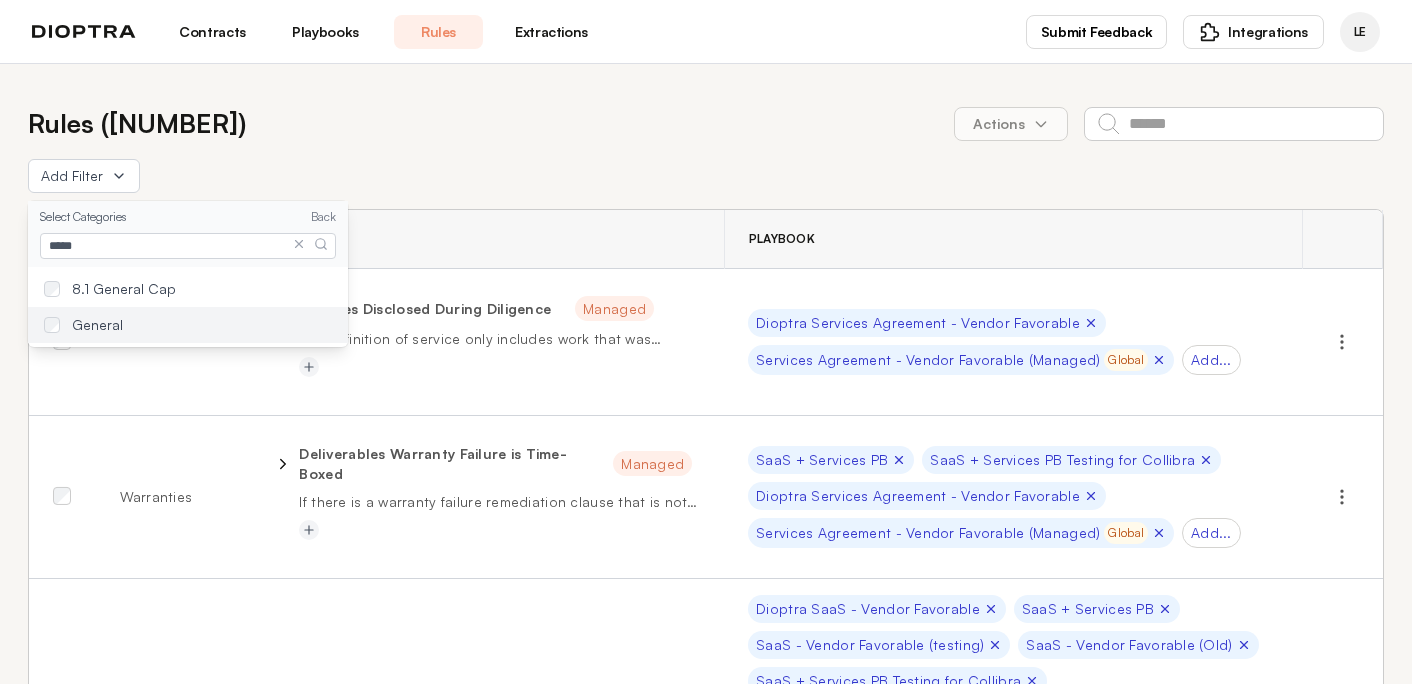 type on "*****" 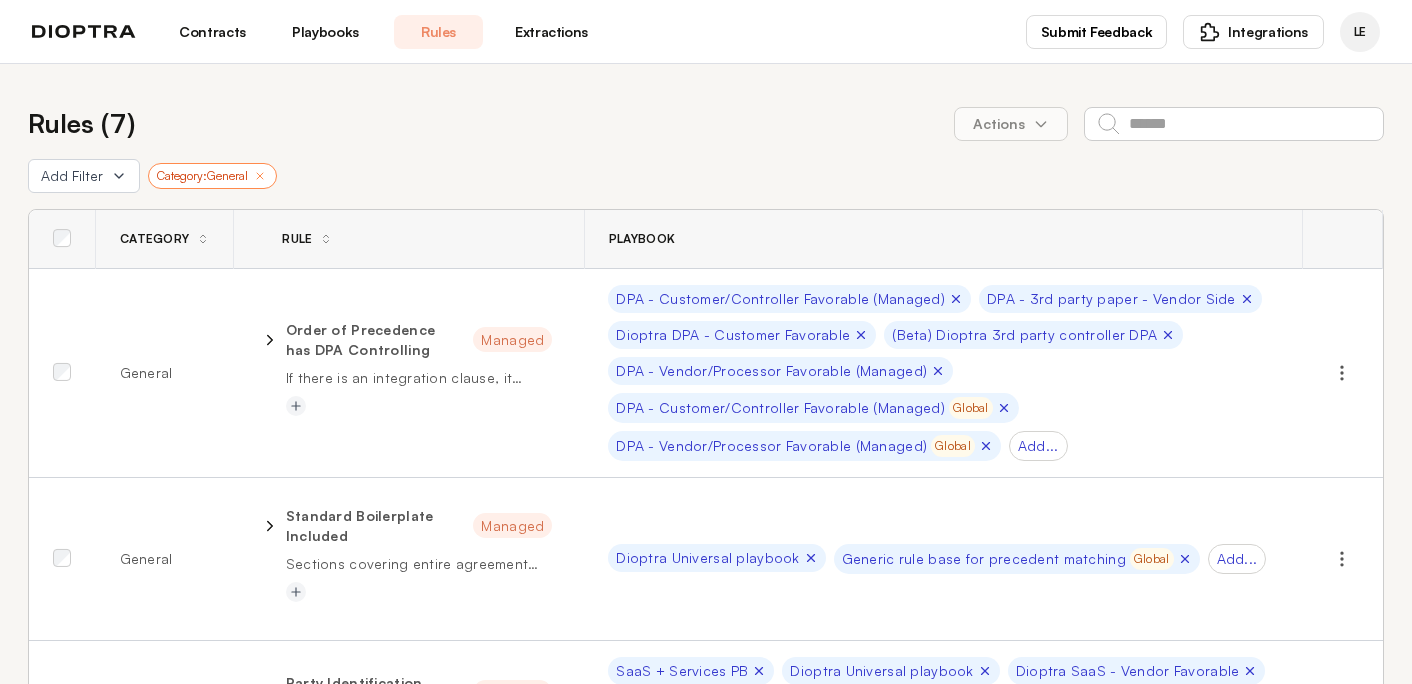 click on "Add Filter Category:  General" at bounding box center (706, 176) 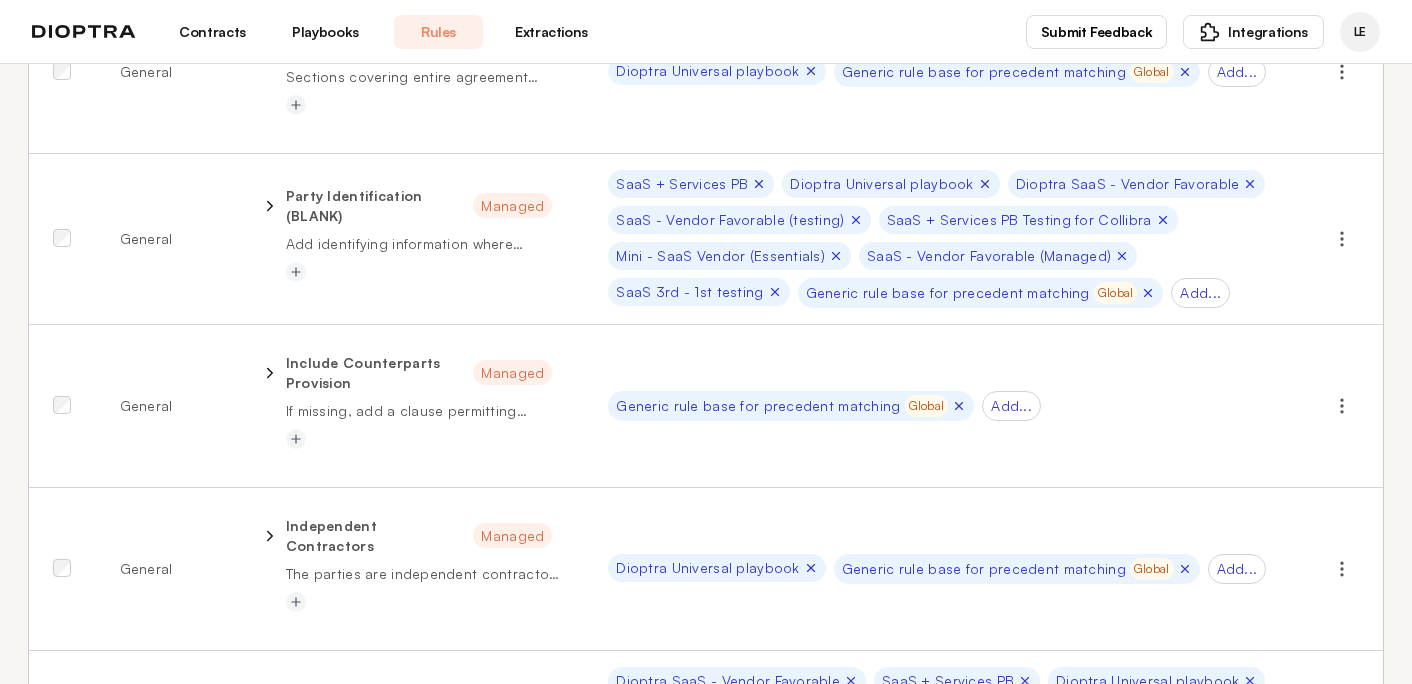 scroll, scrollTop: 437, scrollLeft: 0, axis: vertical 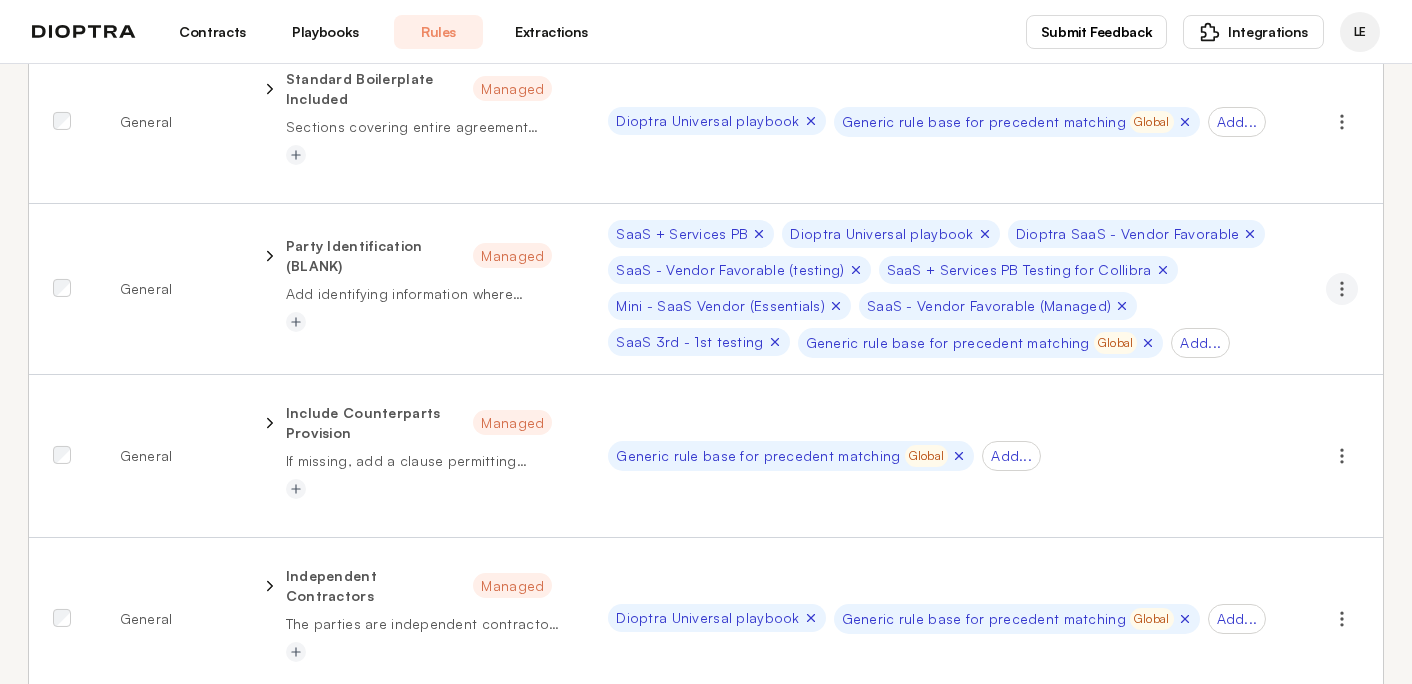 click 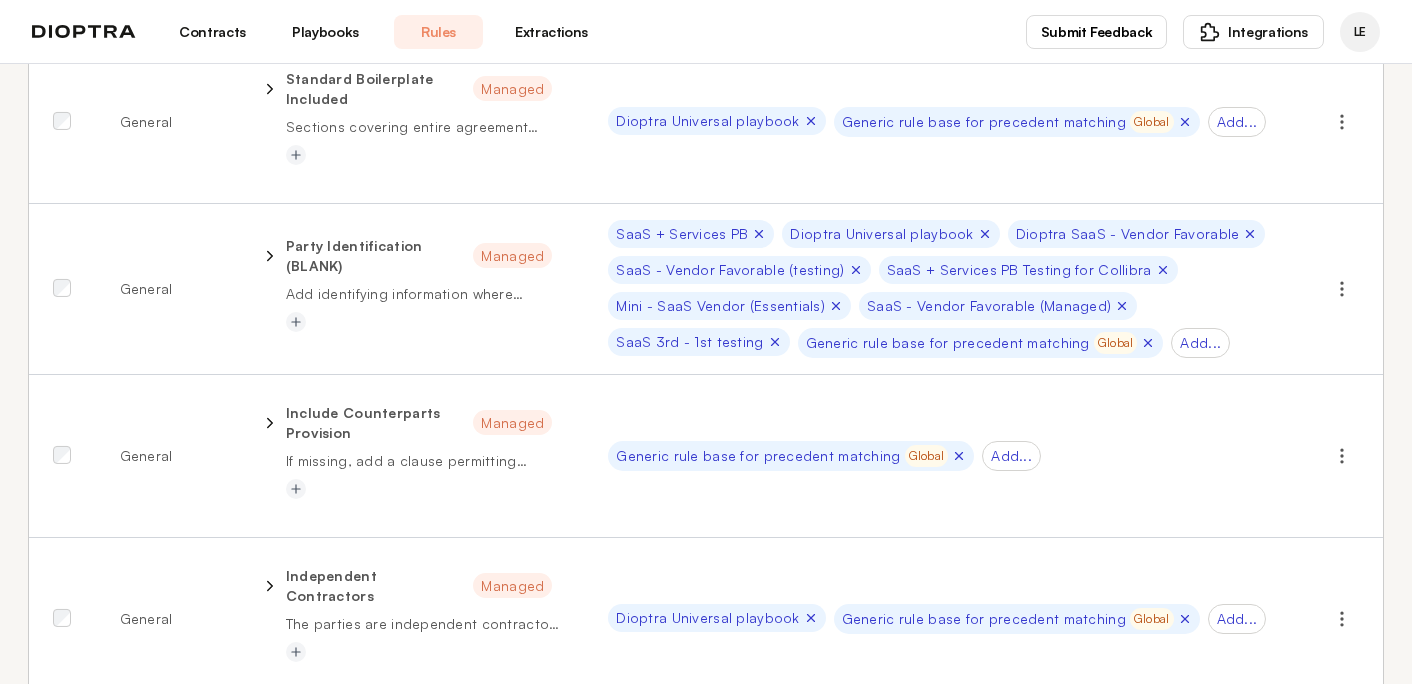 click on "SaaS + Services PB Dioptra Universal playbook Dioptra SaaS - Vendor Favorable SaaS - Vendor Favorable (testing) SaaS + Services PB Testing for Collibra Mini - SaaS Vendor (Essentials) SaaS - Vendor Favorable (Managed) SaaS 3rd - 1st testing Generic rule base for precedent matching Global Add..." at bounding box center [943, 289] 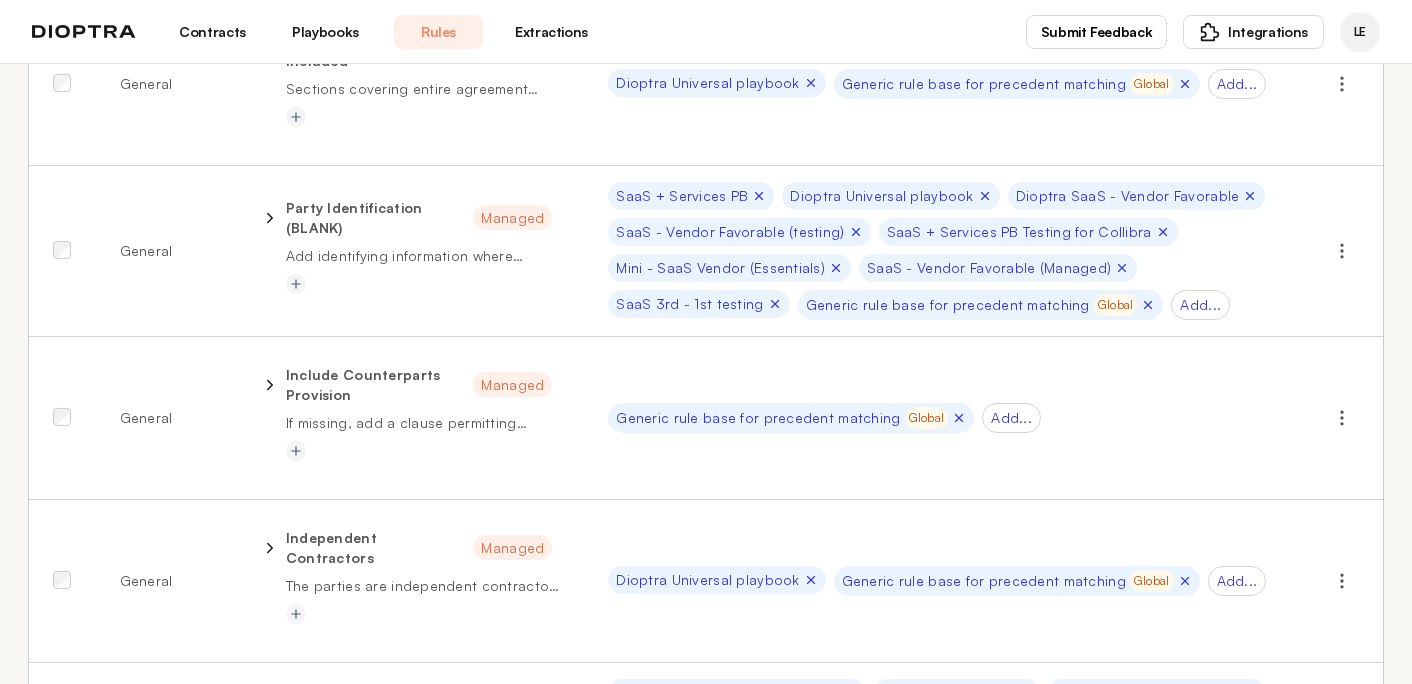 scroll, scrollTop: 470, scrollLeft: 0, axis: vertical 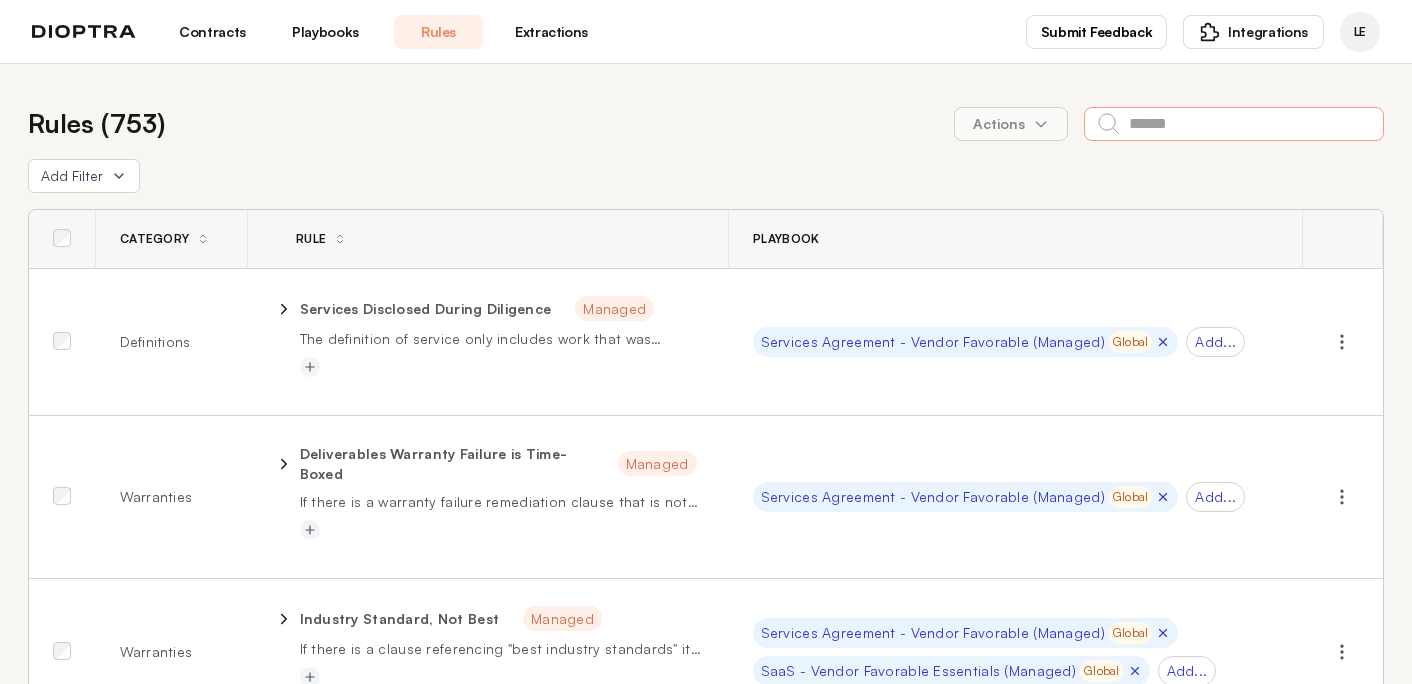 click at bounding box center (1234, 124) 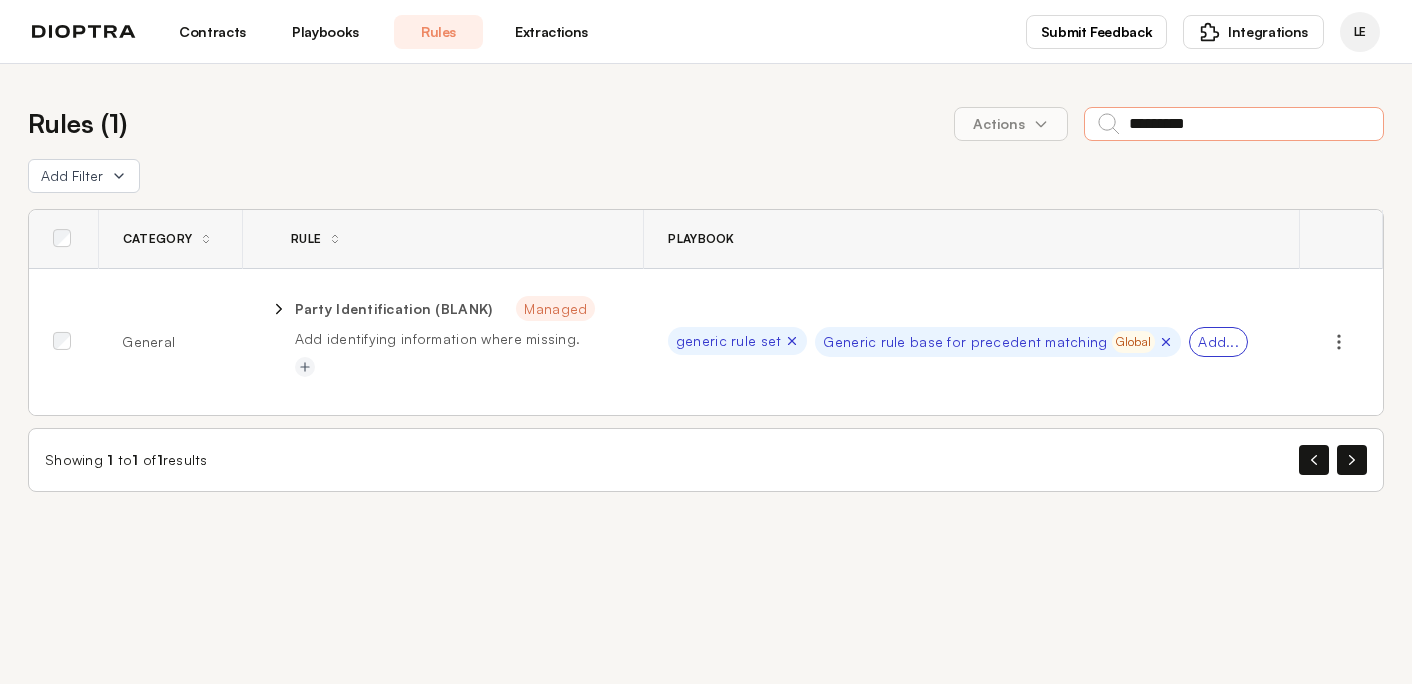 type on "*********" 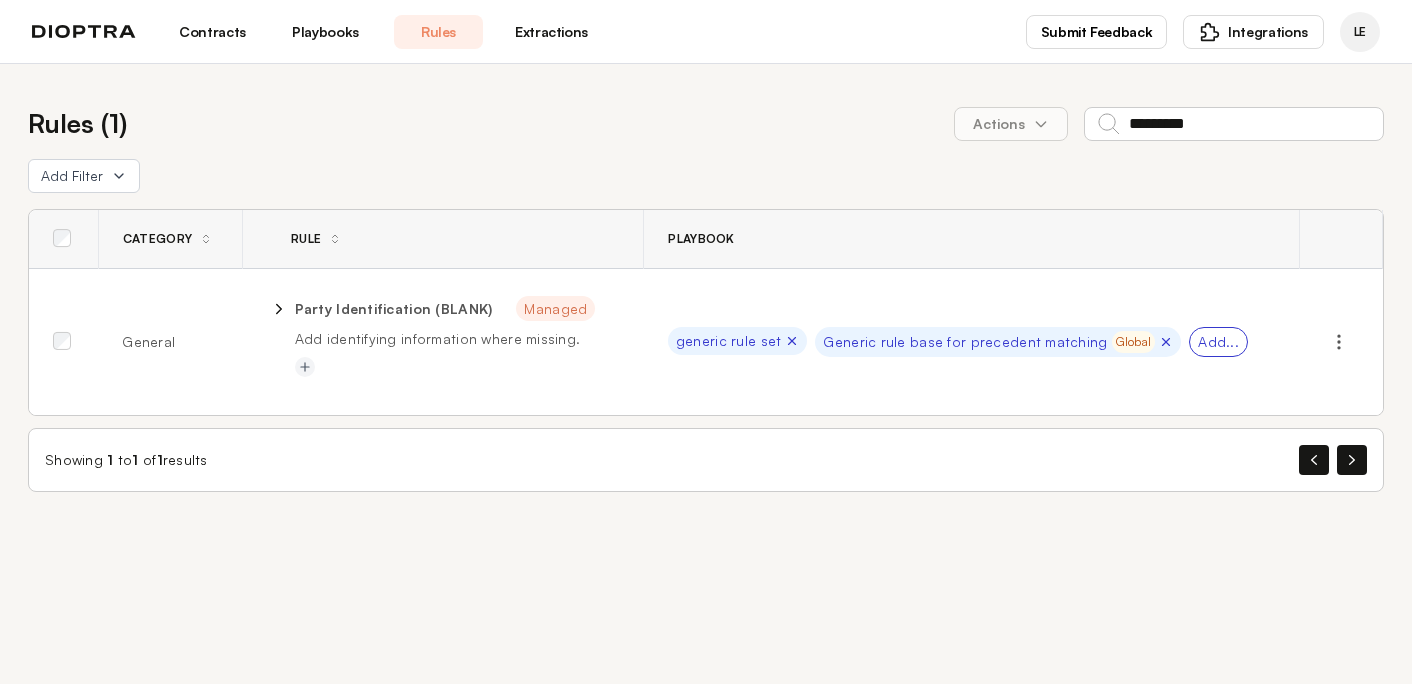click on "Add..." at bounding box center [1218, 342] 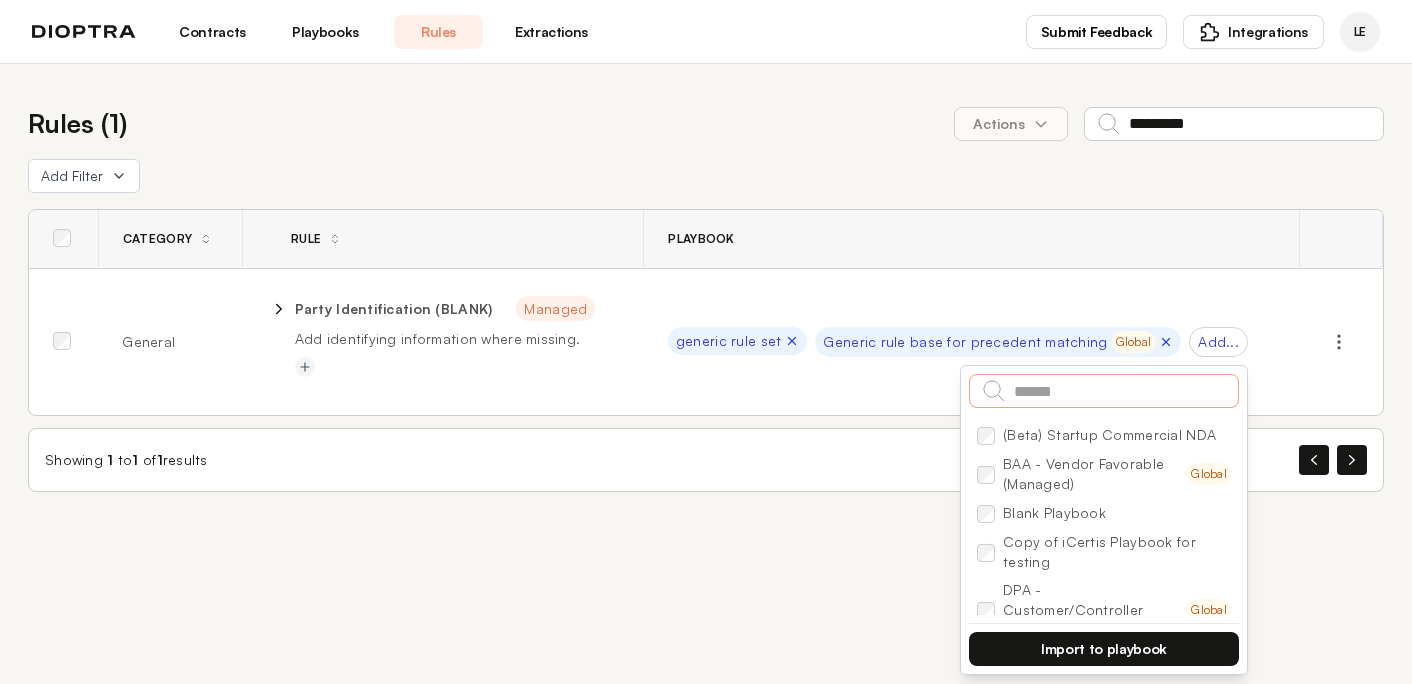 click at bounding box center (1104, 391) 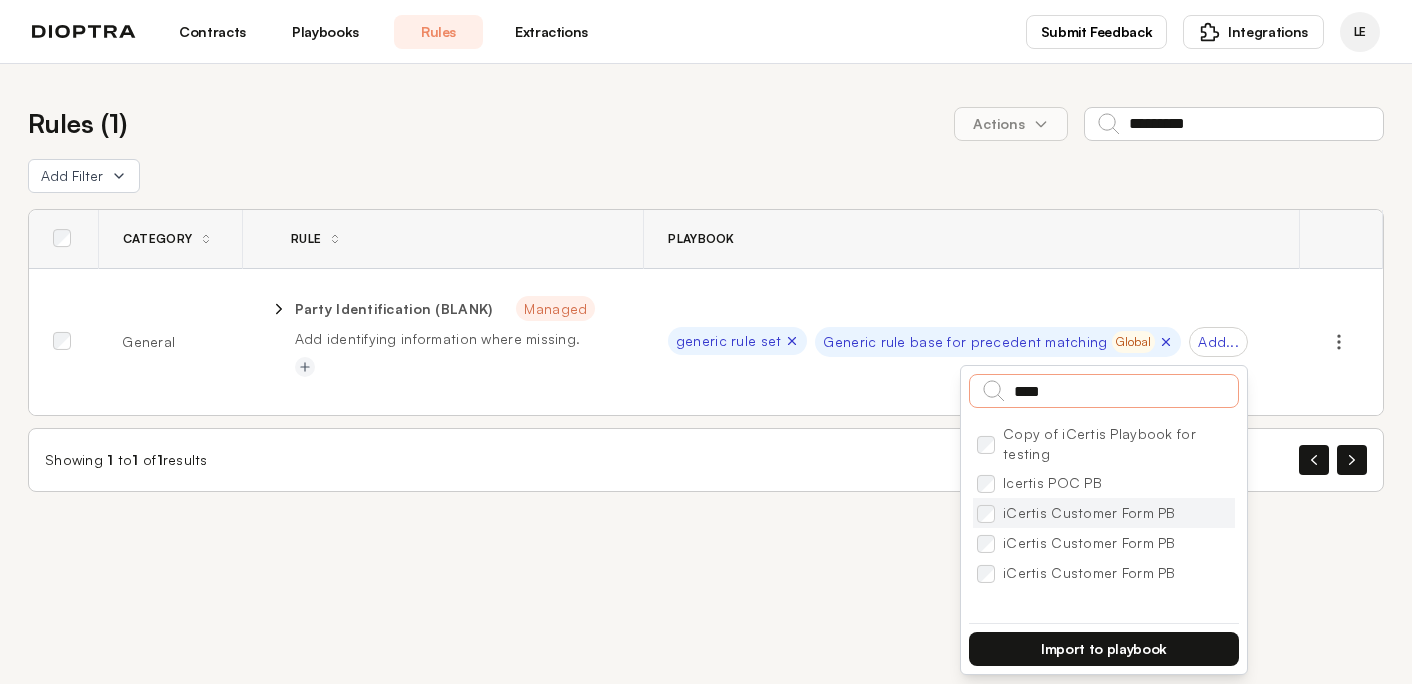type on "****" 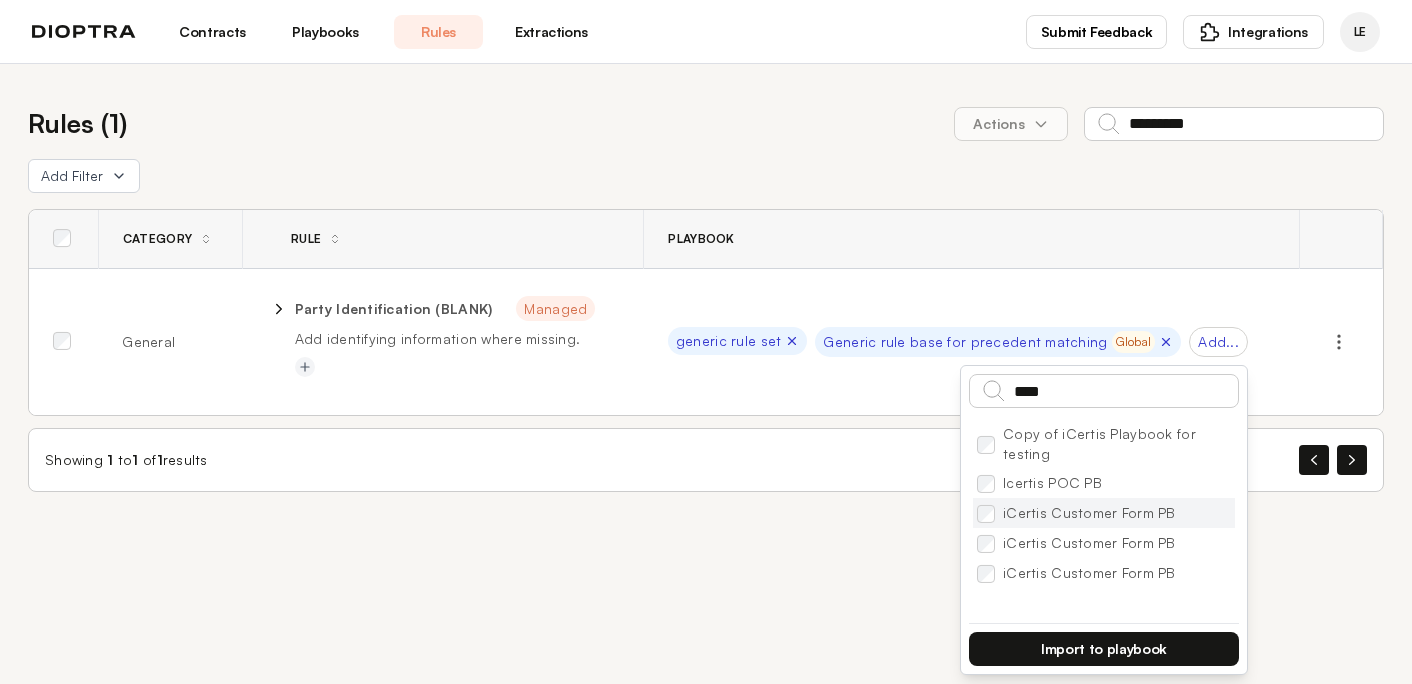 click at bounding box center [986, 515] 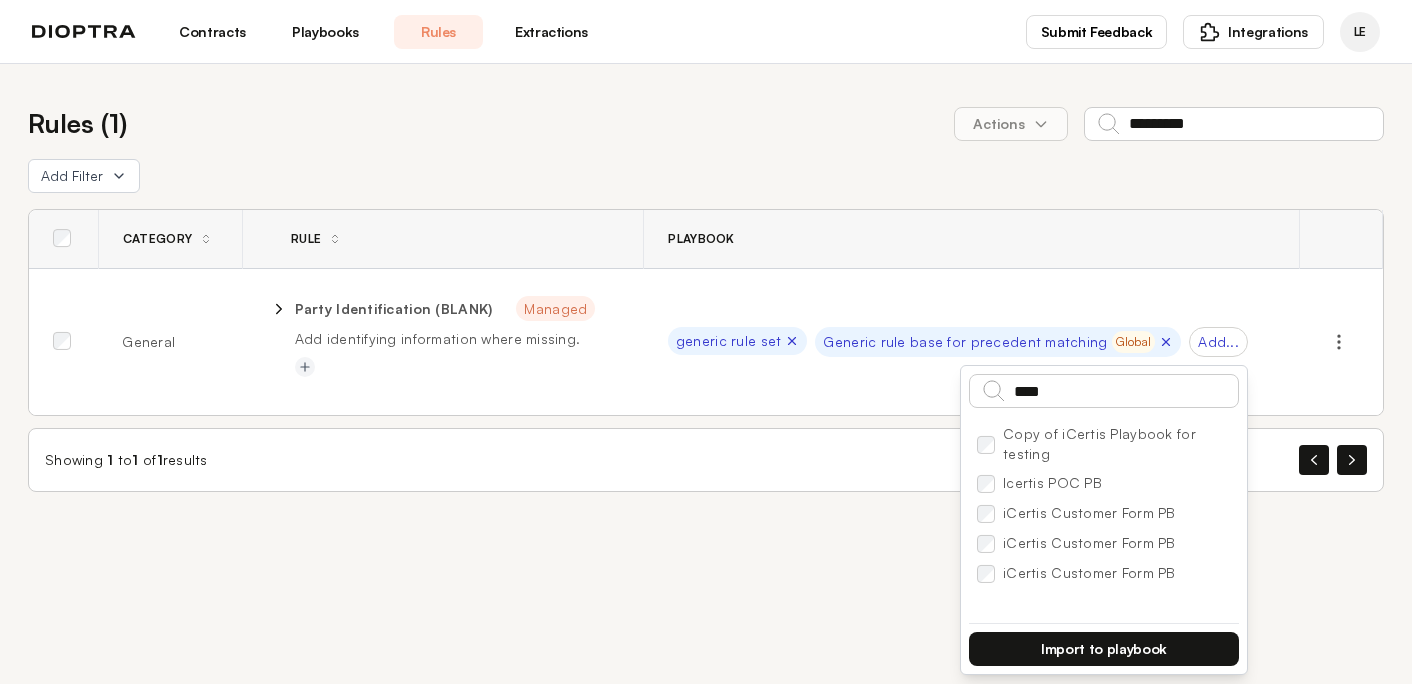 click on "Import to playbook" at bounding box center (1104, 649) 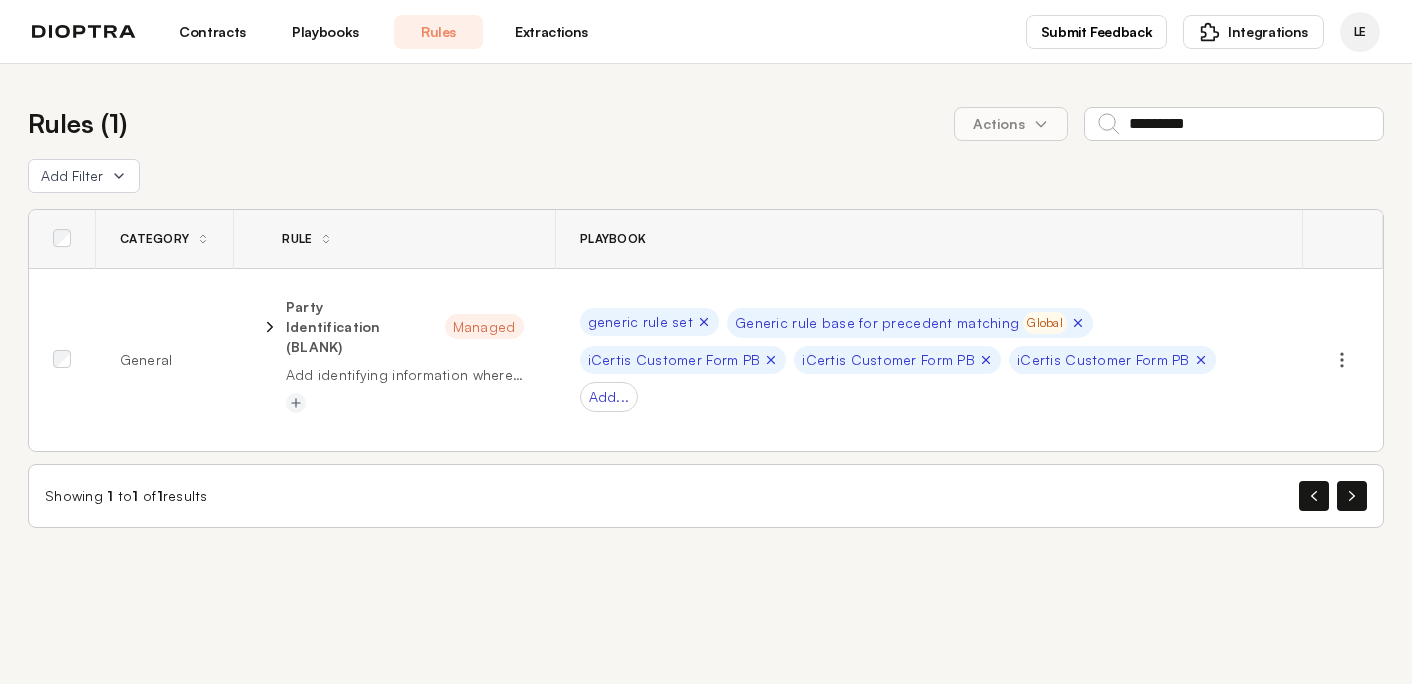 click on "Playbooks" at bounding box center [325, 32] 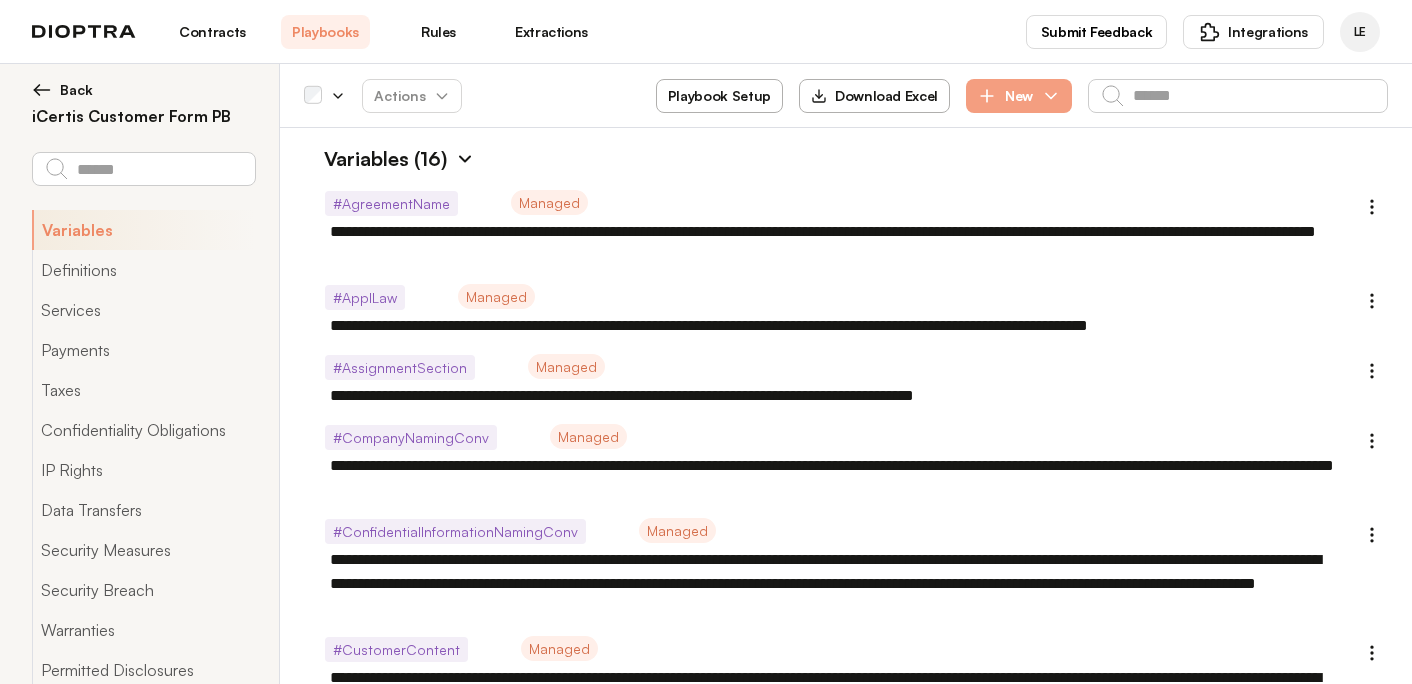 scroll, scrollTop: 0, scrollLeft: 0, axis: both 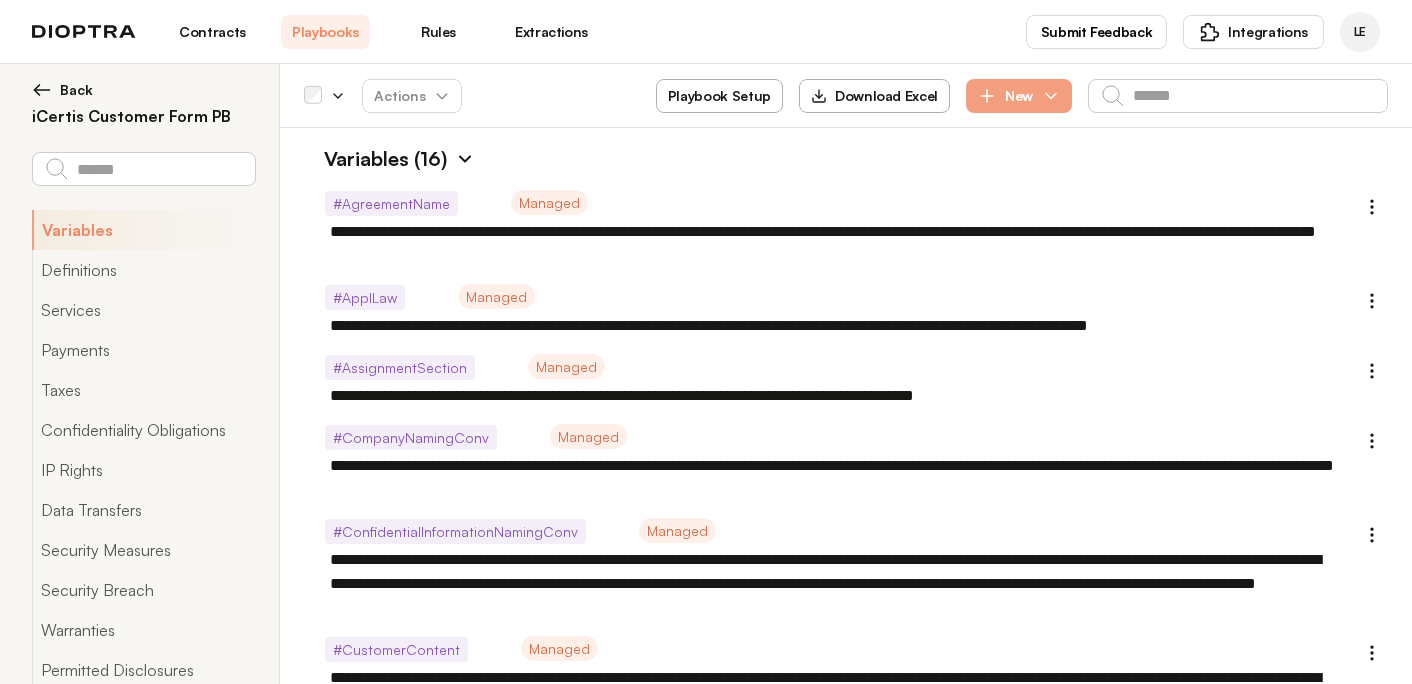 click at bounding box center (42, 90) 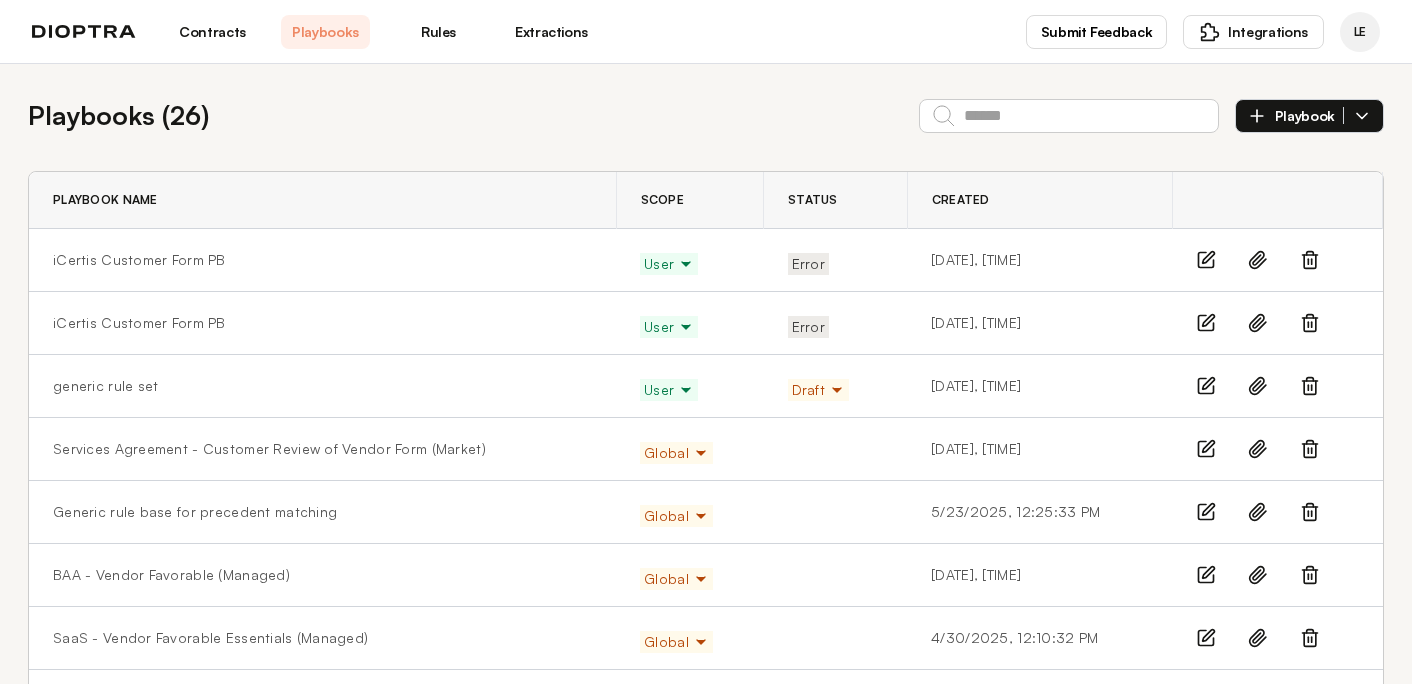 click 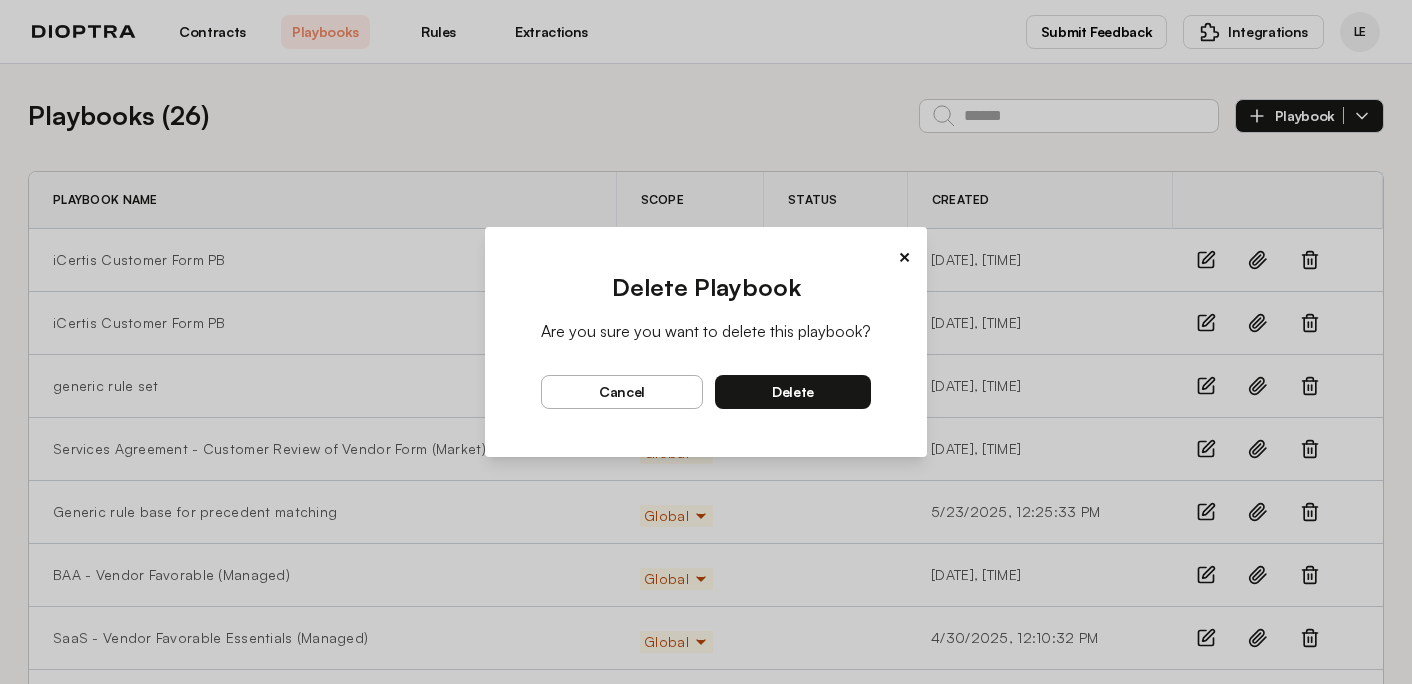 click on "× Delete Playbook Are you sure you want to delete this playbook? cancel delete" at bounding box center (706, 342) 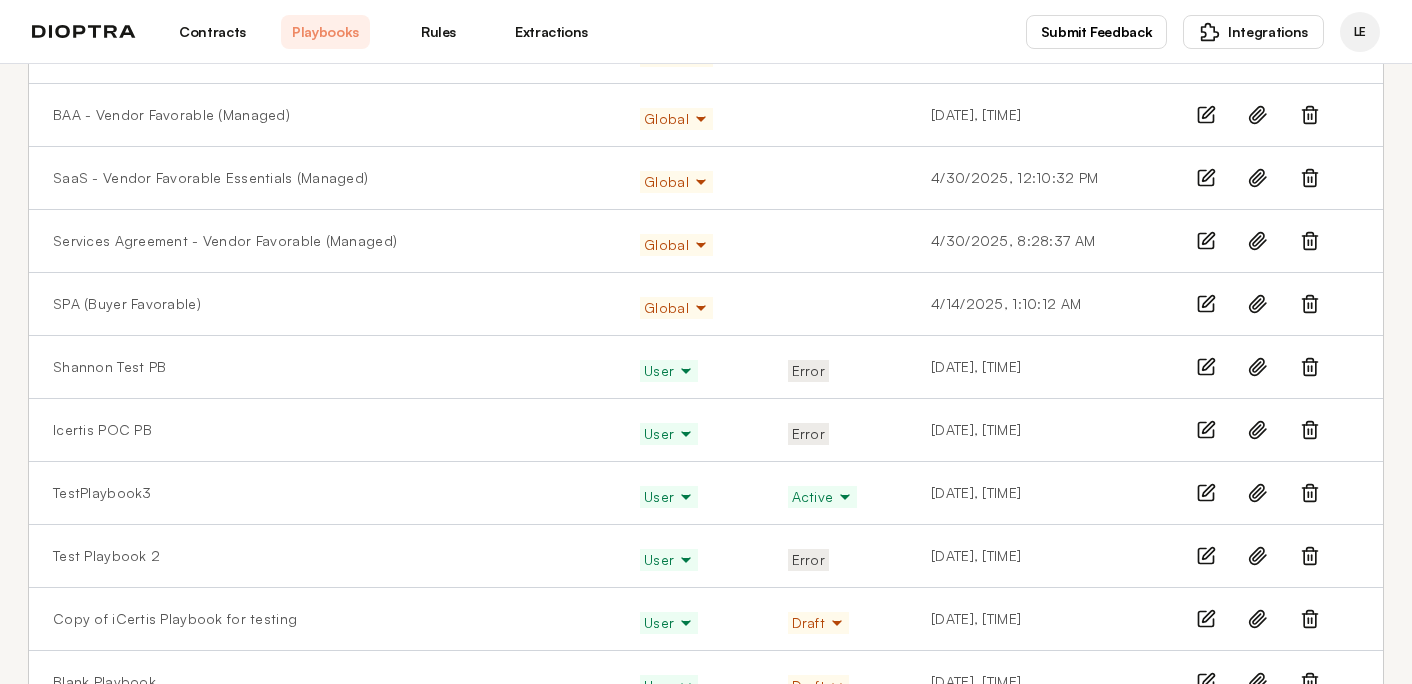 scroll, scrollTop: 0, scrollLeft: 0, axis: both 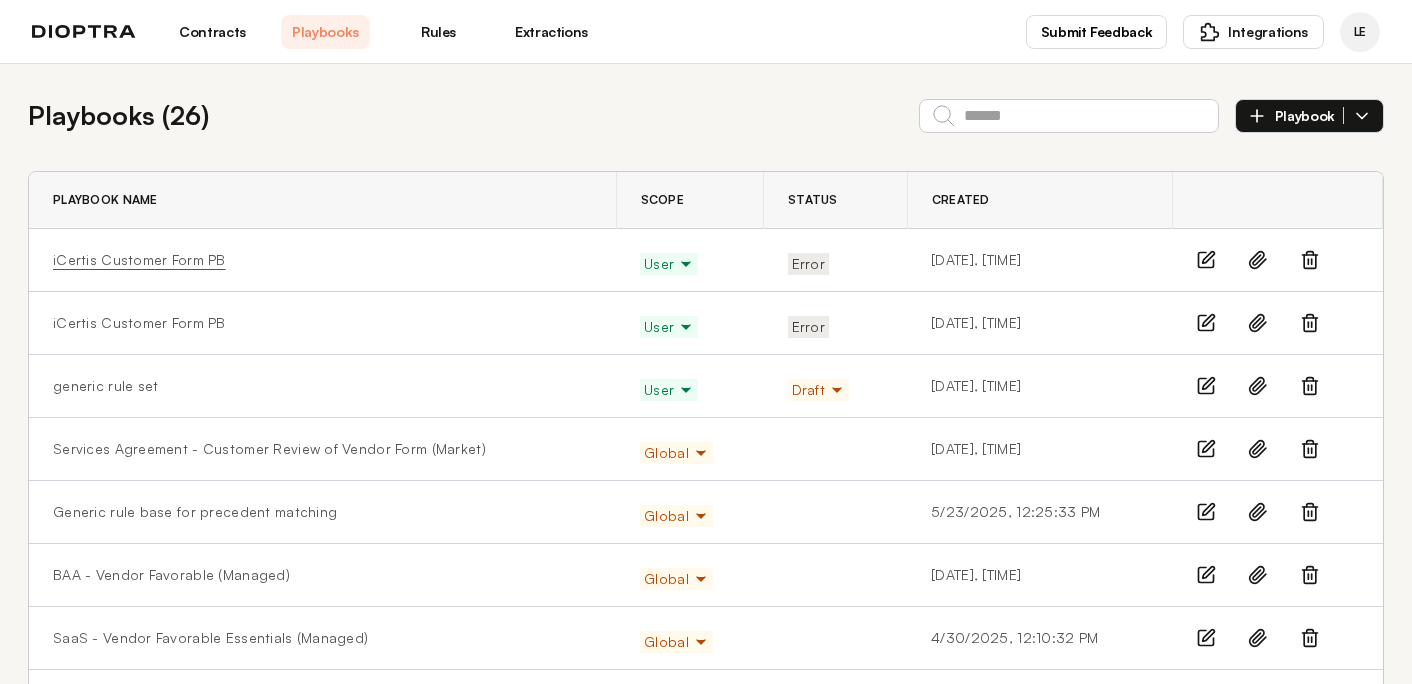 click on "iCertis Customer Form PB" at bounding box center [139, 260] 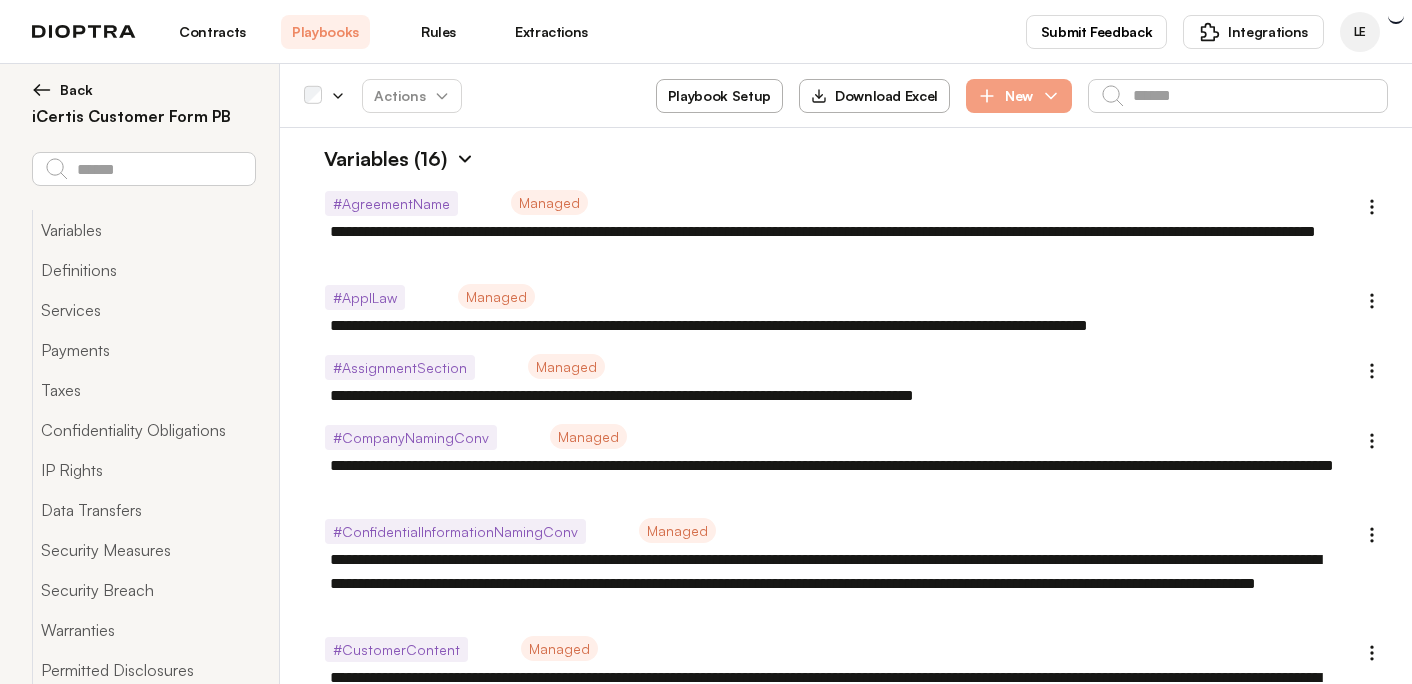 type on "*" 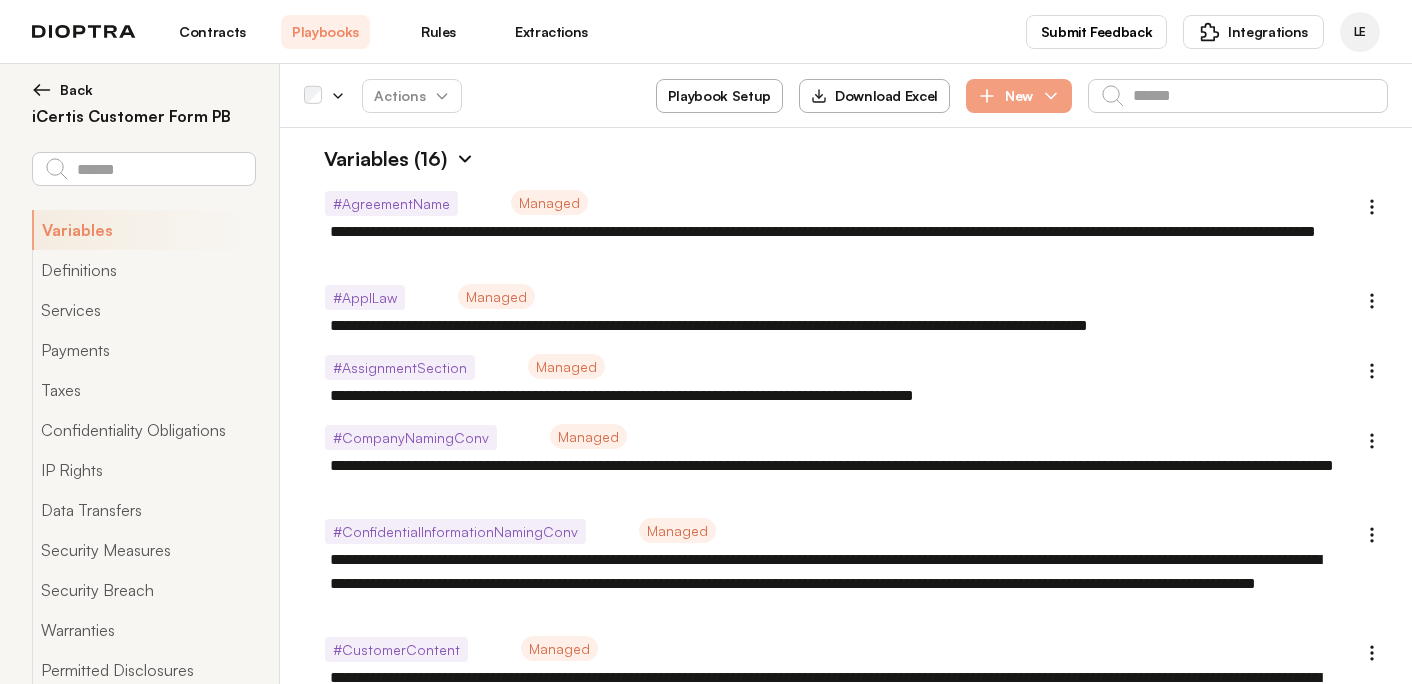 click on "Playbook Setup" at bounding box center (719, 96) 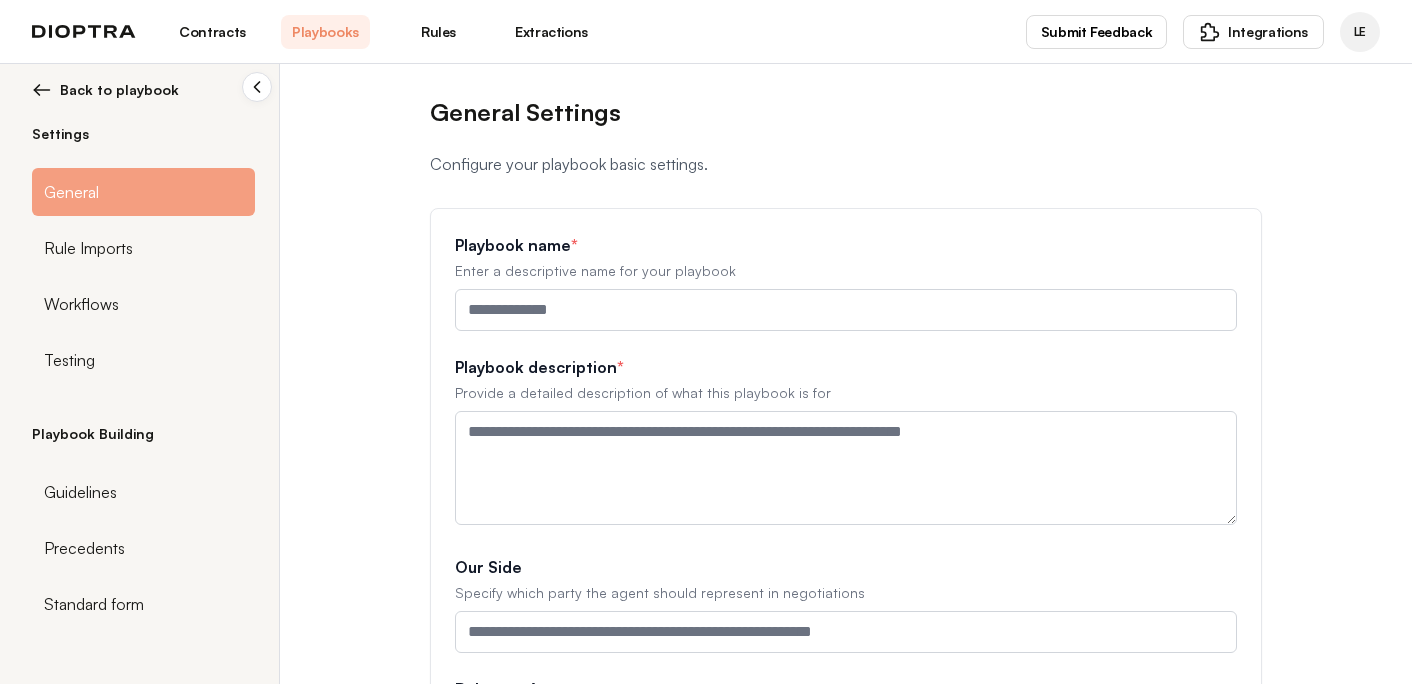 type on "**********" 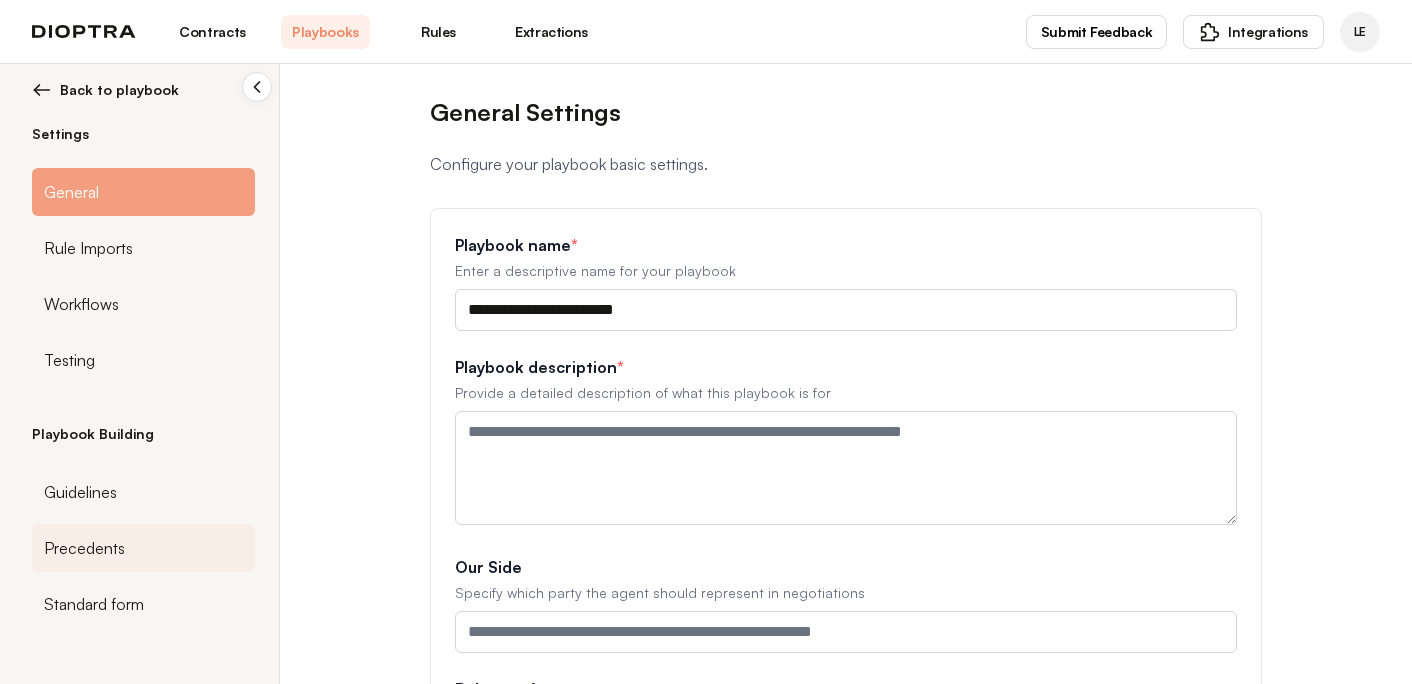 click on "Precedents" at bounding box center [84, 548] 